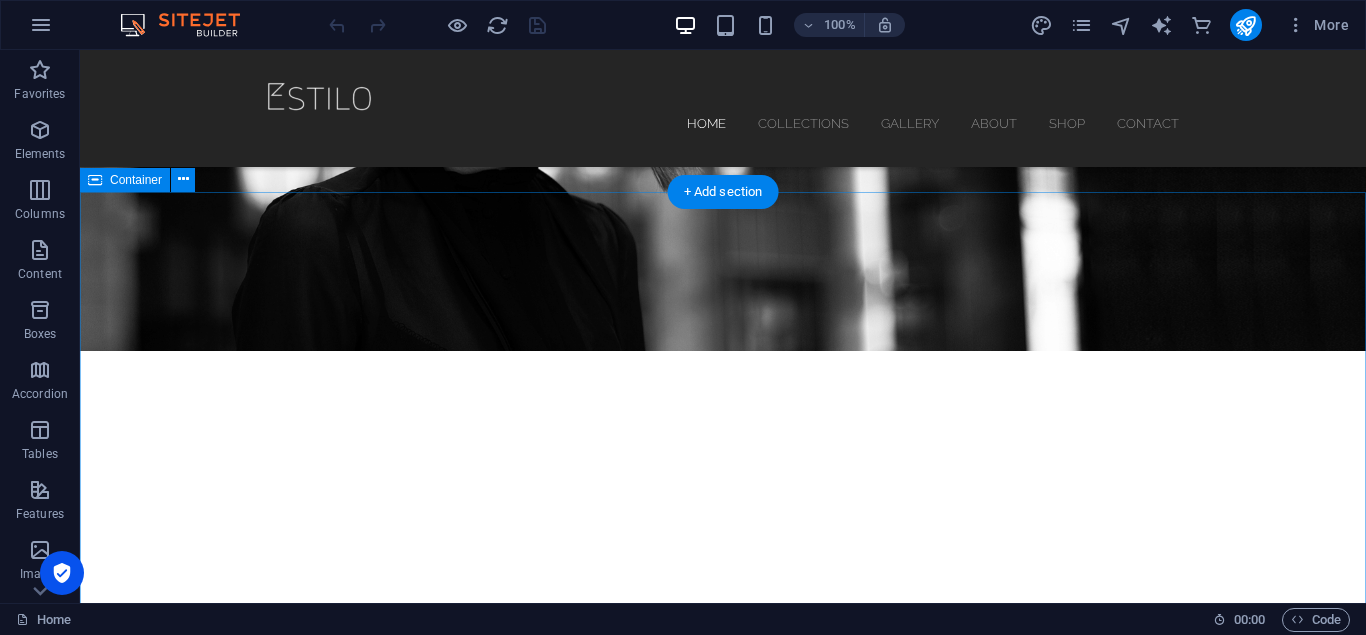 scroll, scrollTop: 0, scrollLeft: 0, axis: both 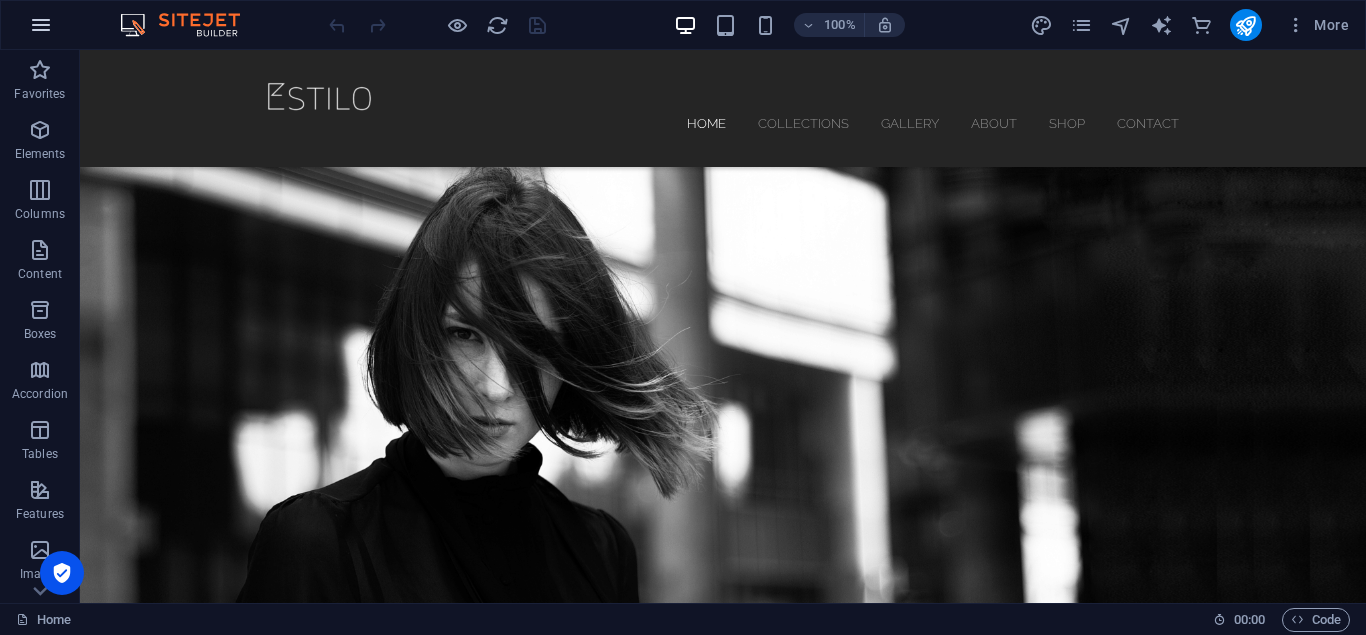 click at bounding box center (41, 25) 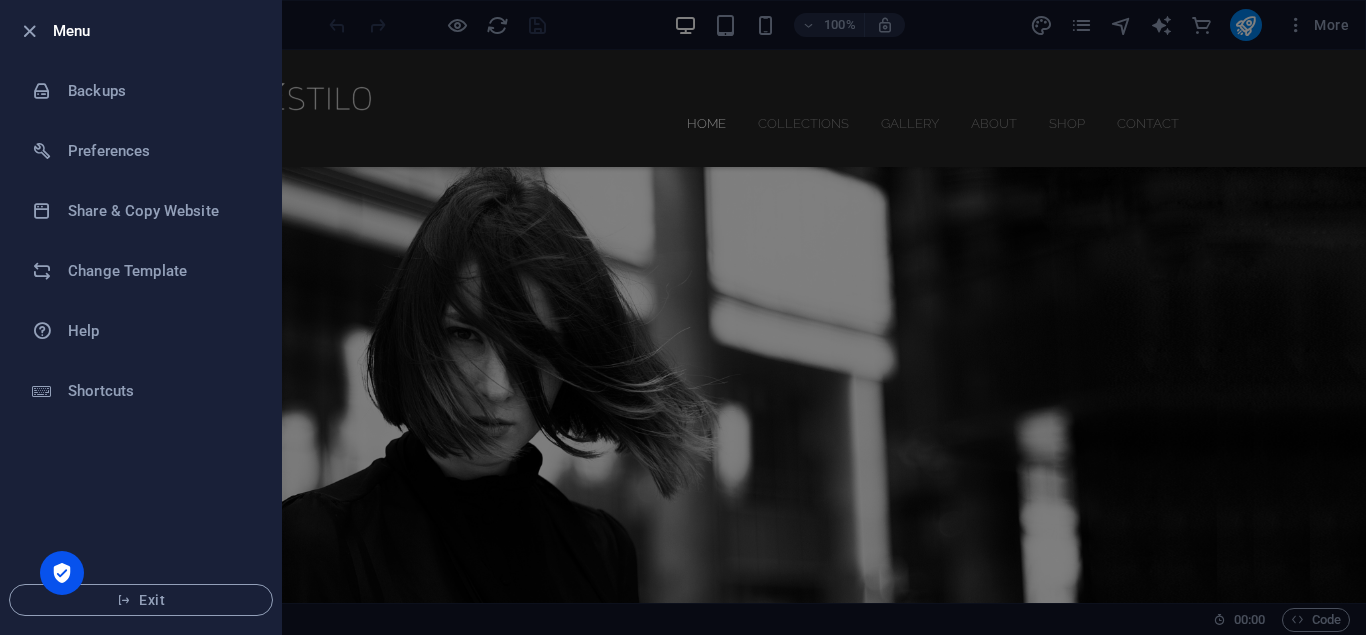 click at bounding box center (29, 31) 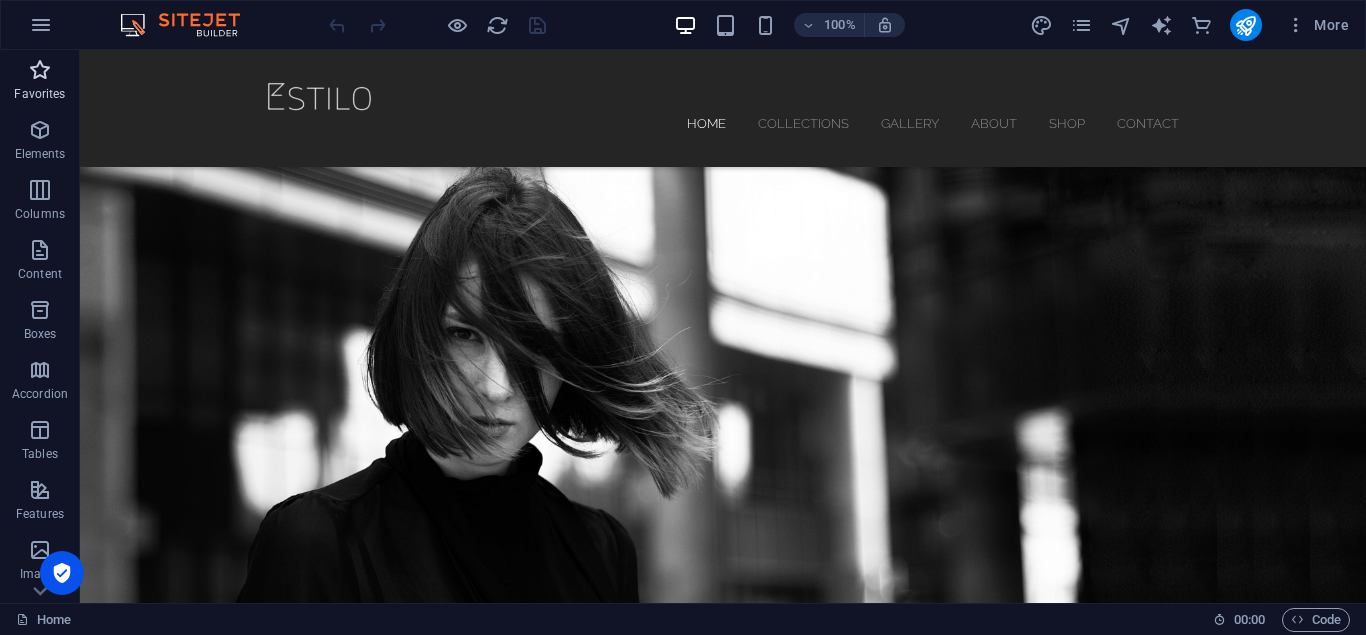click on "Favorites" at bounding box center (39, 94) 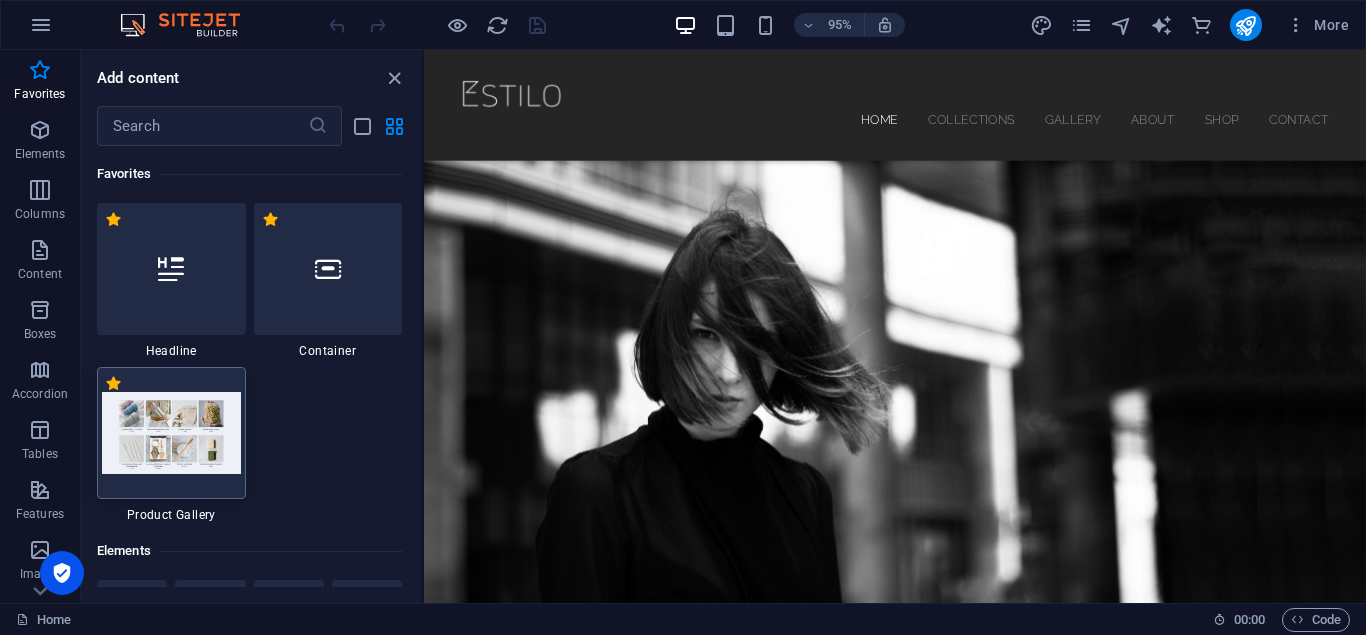 click at bounding box center (171, 432) 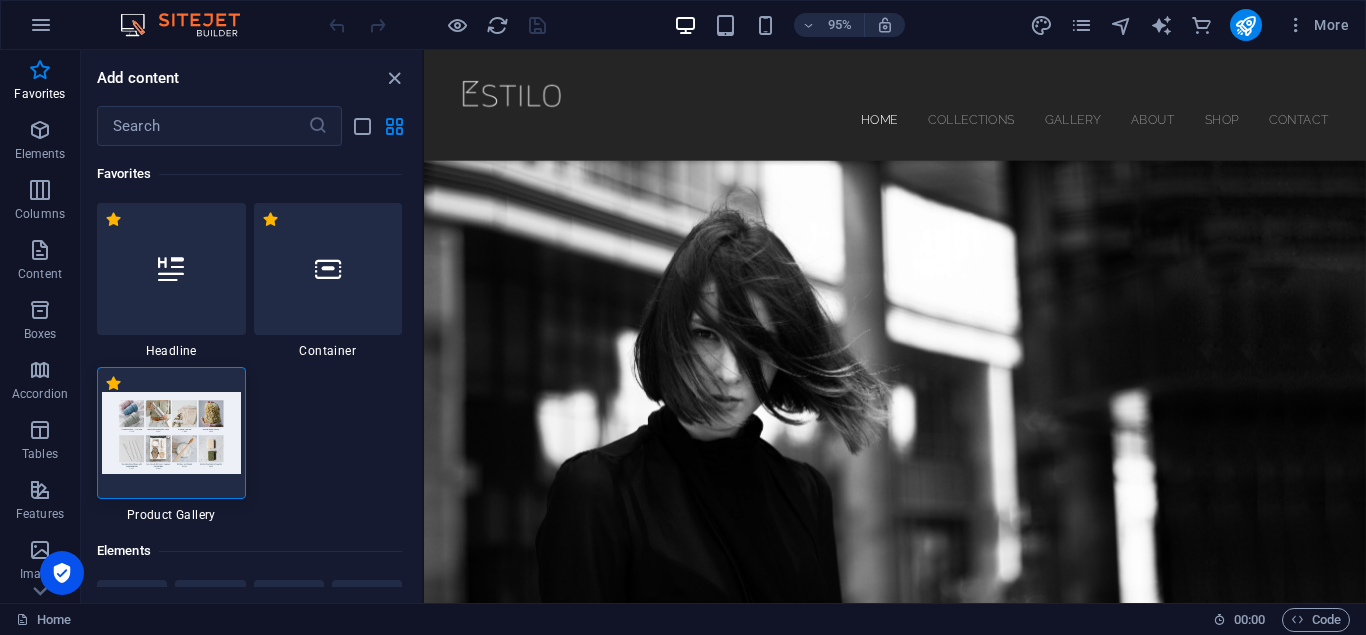 click at bounding box center (171, 432) 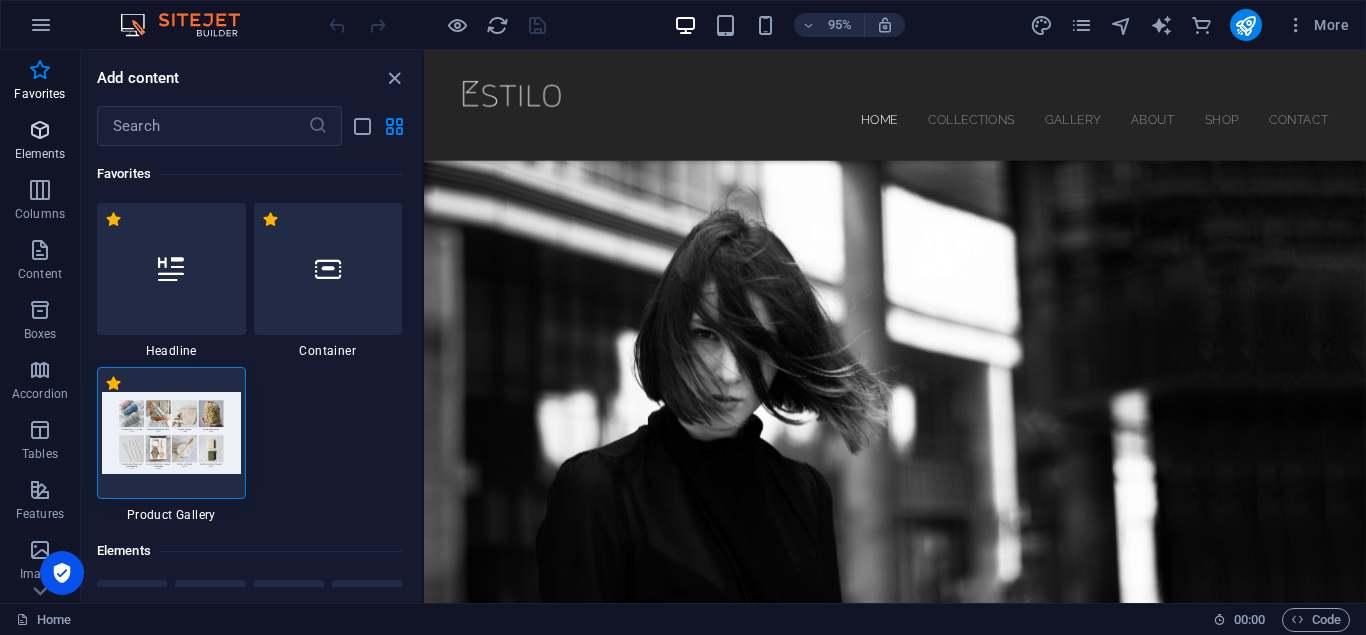click on "Elements" at bounding box center (40, 142) 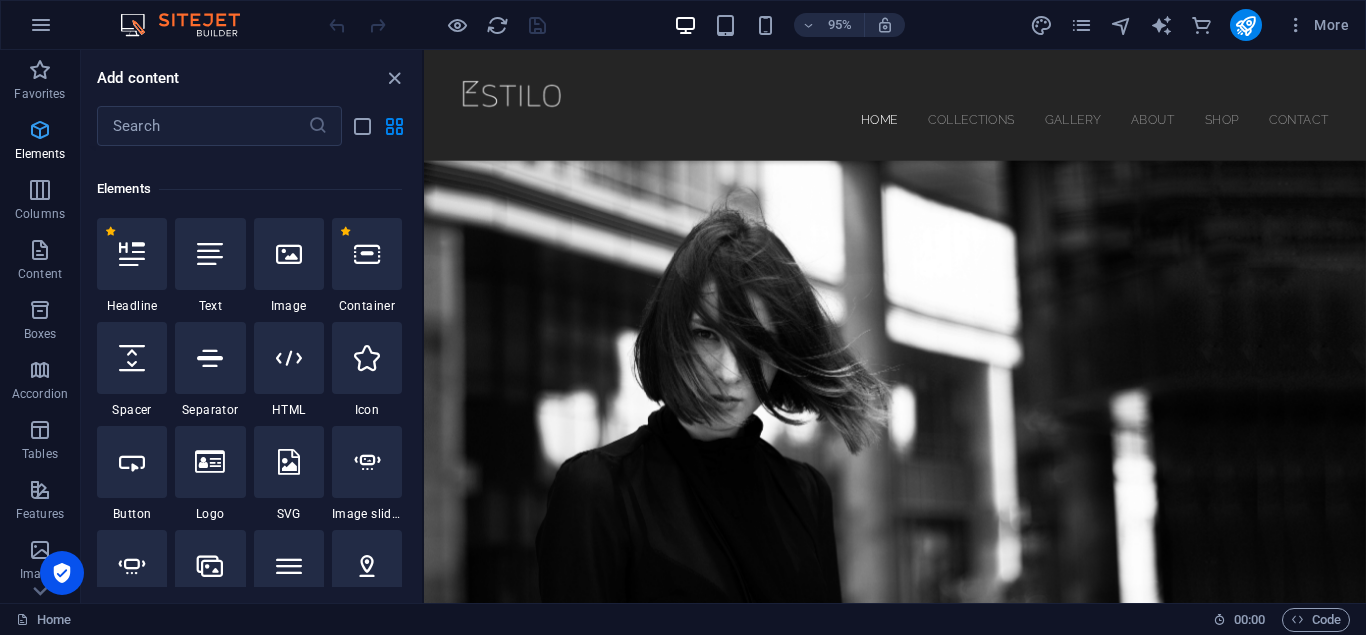 scroll, scrollTop: 377, scrollLeft: 0, axis: vertical 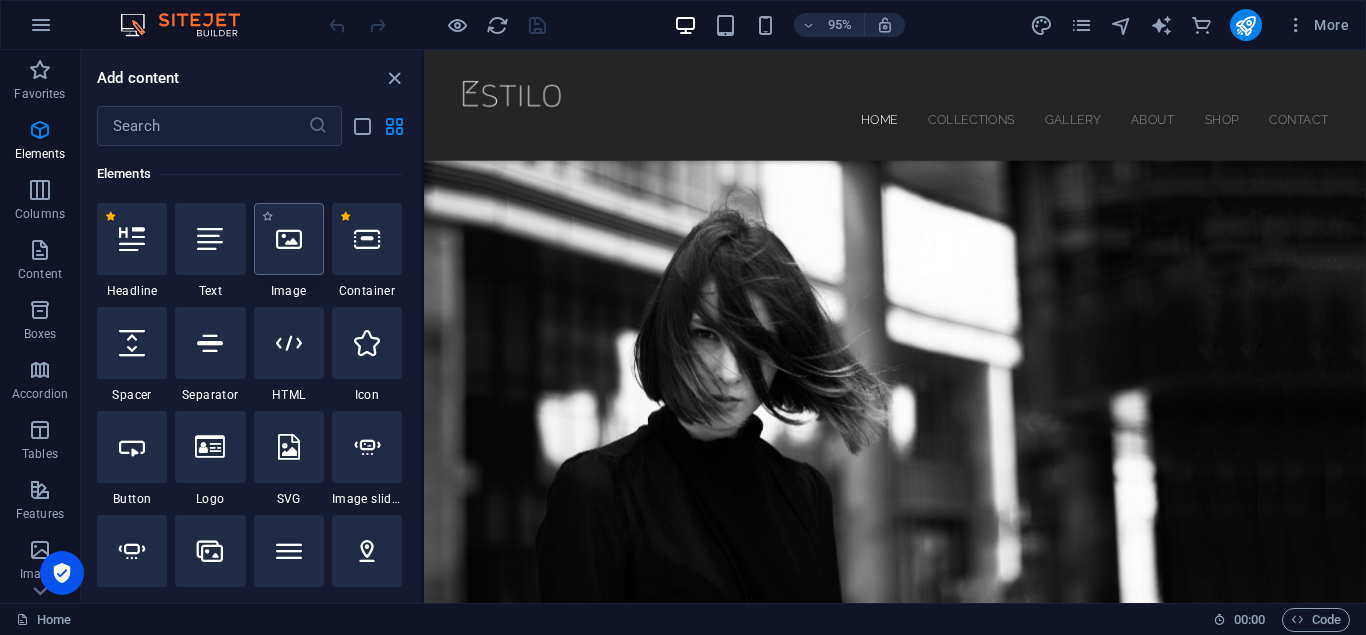click at bounding box center [289, 239] 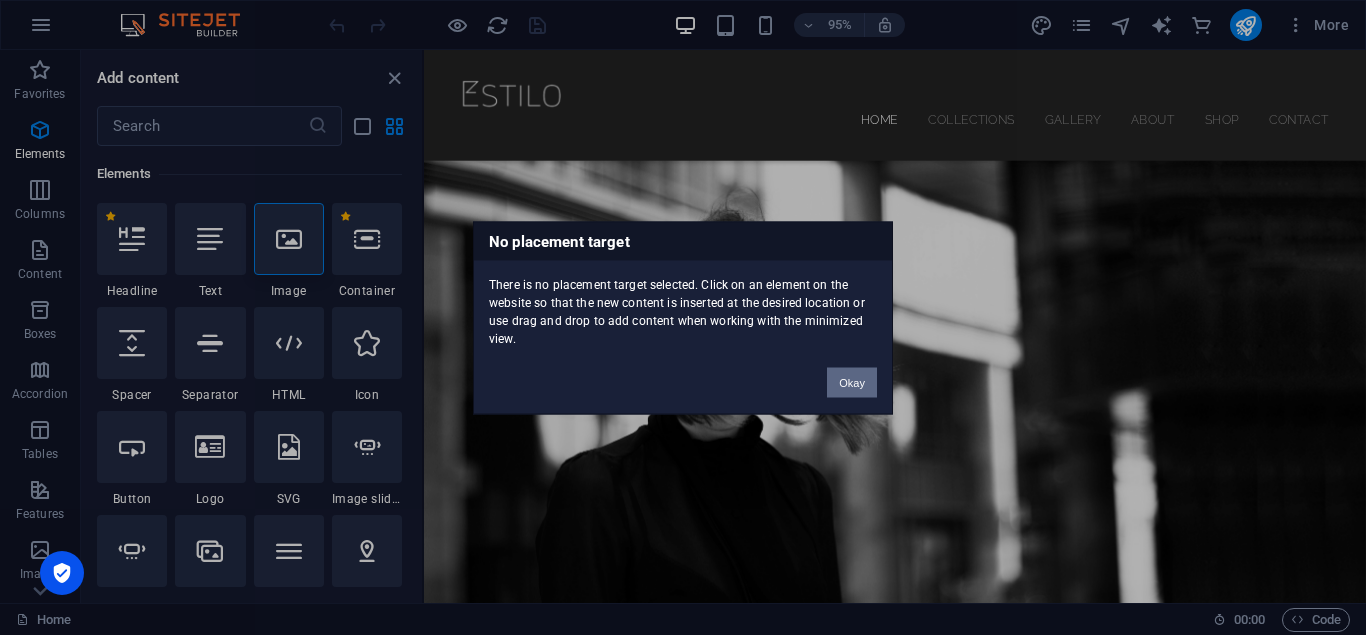click on "Okay" at bounding box center [852, 382] 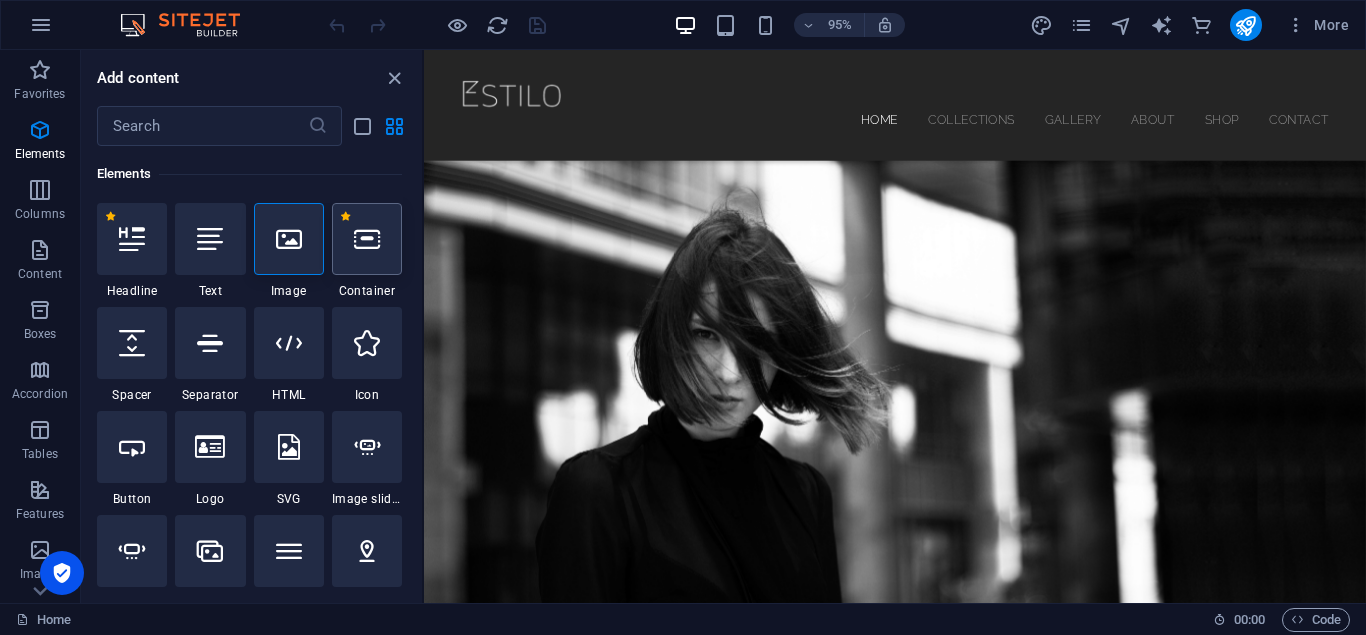 click at bounding box center (367, 239) 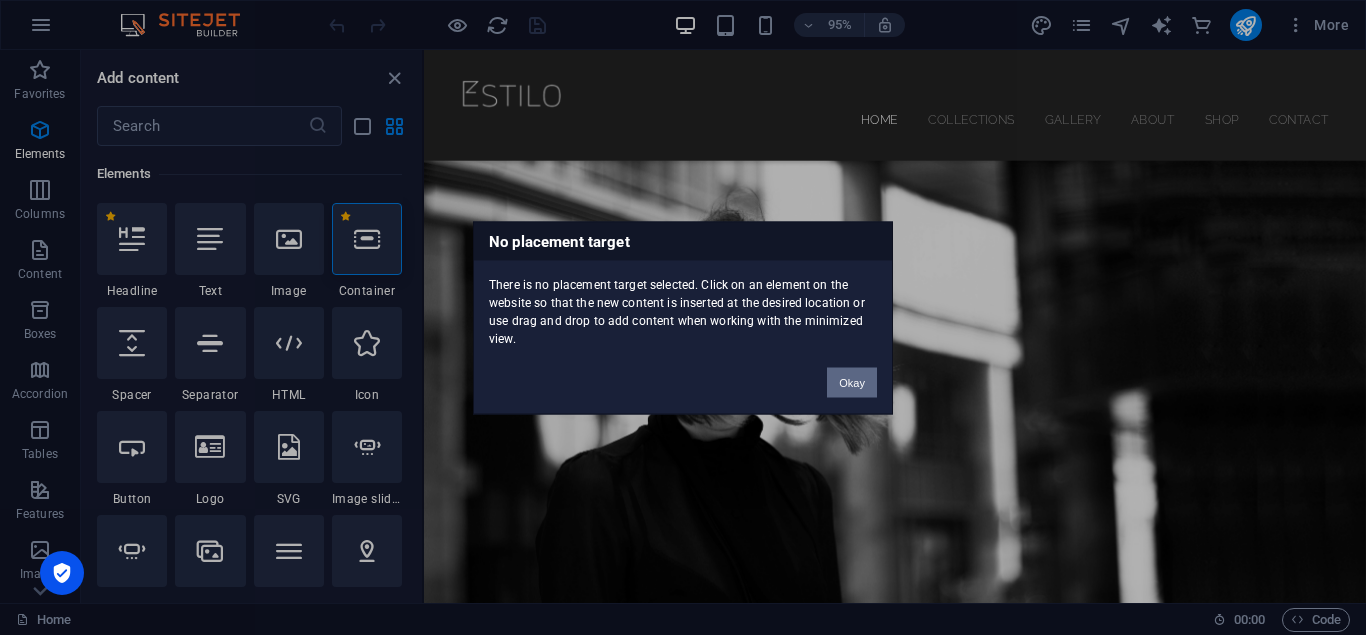 drag, startPoint x: 853, startPoint y: 386, endPoint x: 398, endPoint y: 331, distance: 458.31213 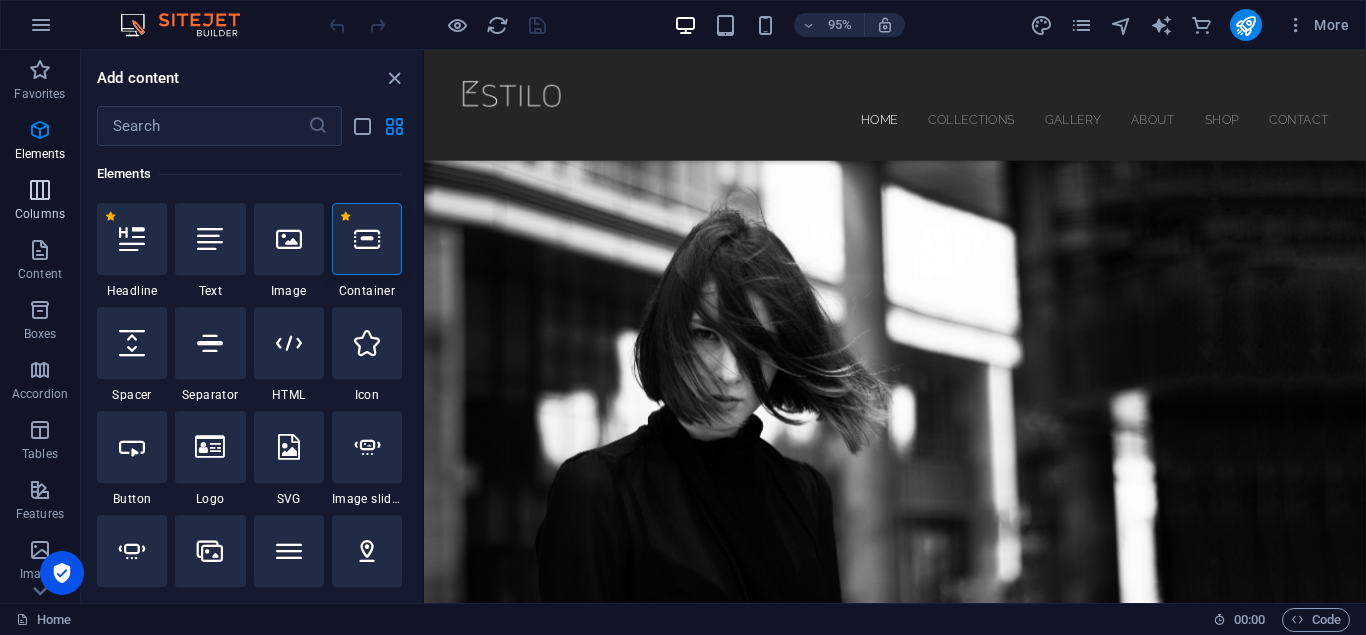click at bounding box center (40, 190) 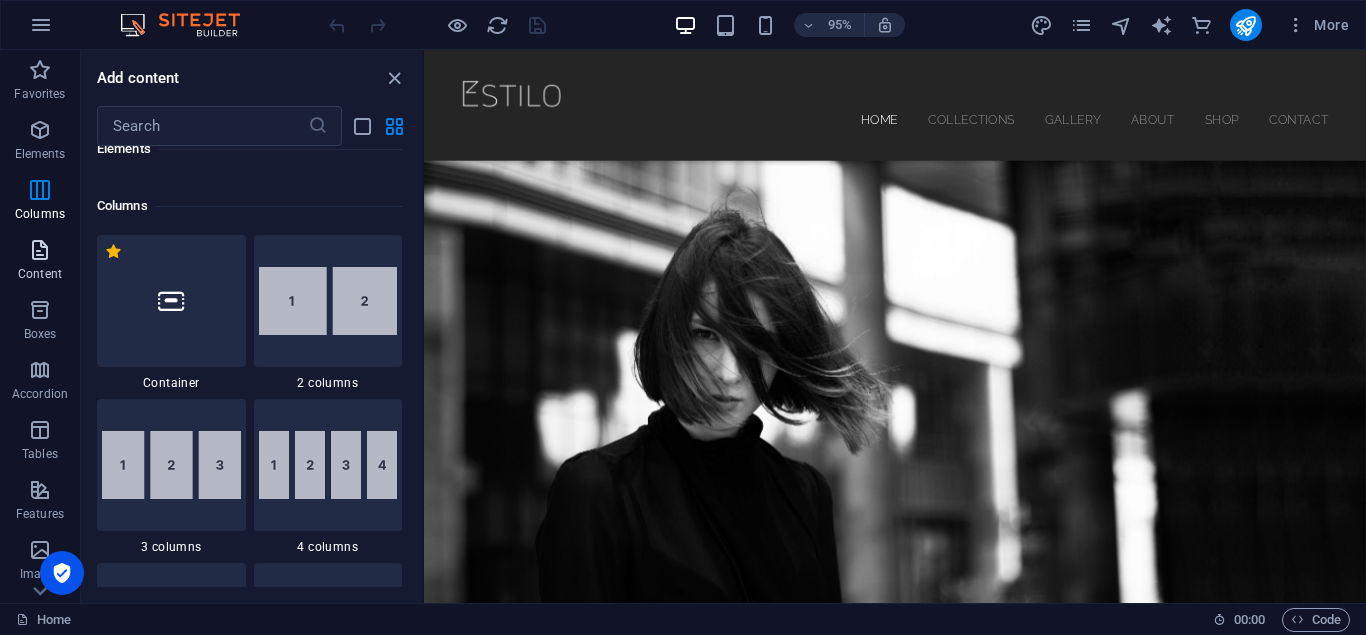scroll, scrollTop: 1154, scrollLeft: 0, axis: vertical 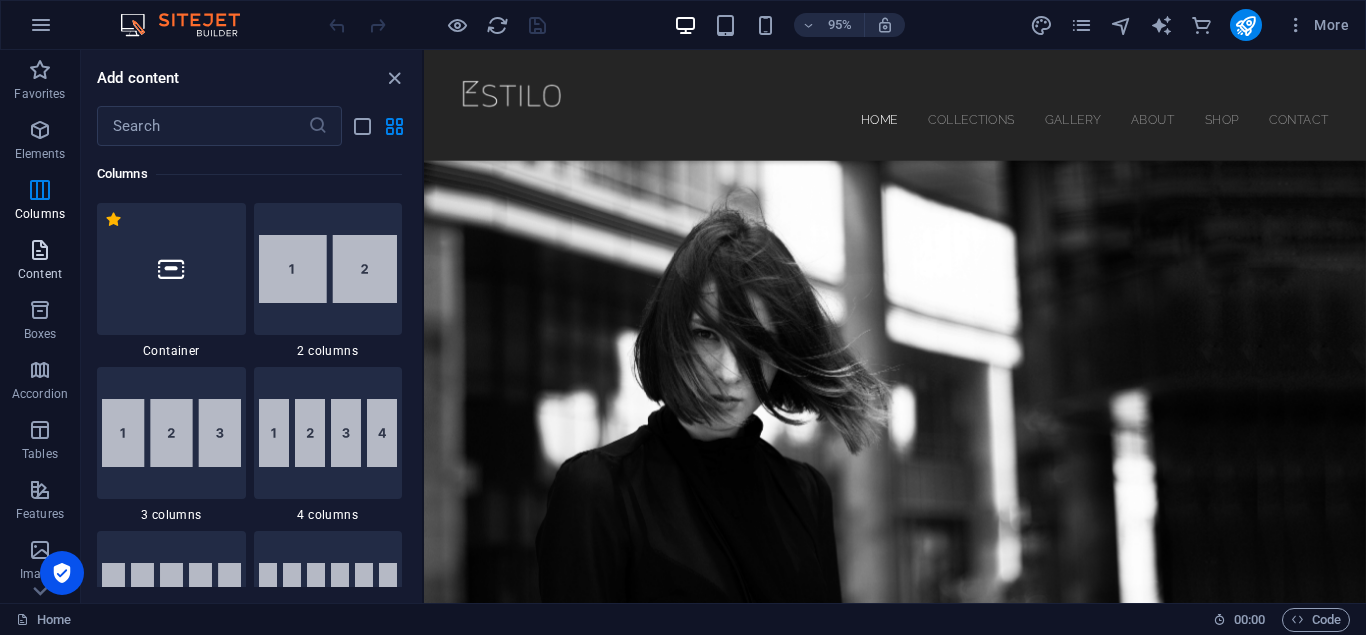 click on "Content" at bounding box center (40, 274) 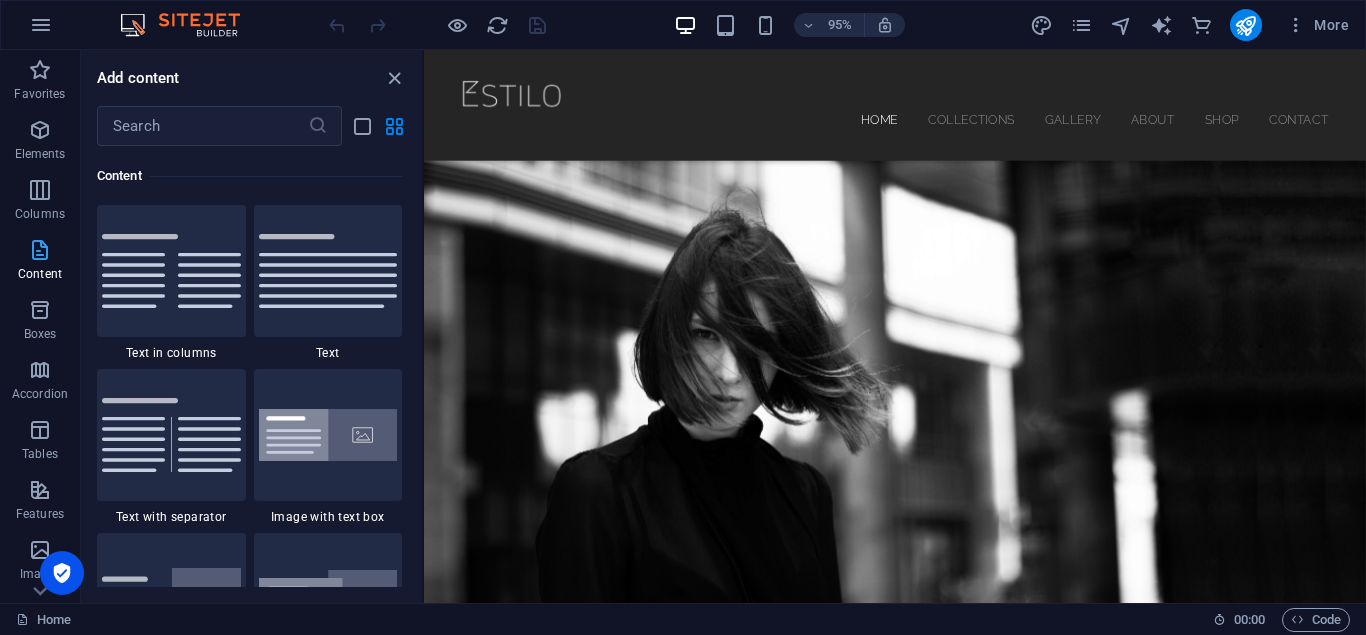 scroll, scrollTop: 3663, scrollLeft: 0, axis: vertical 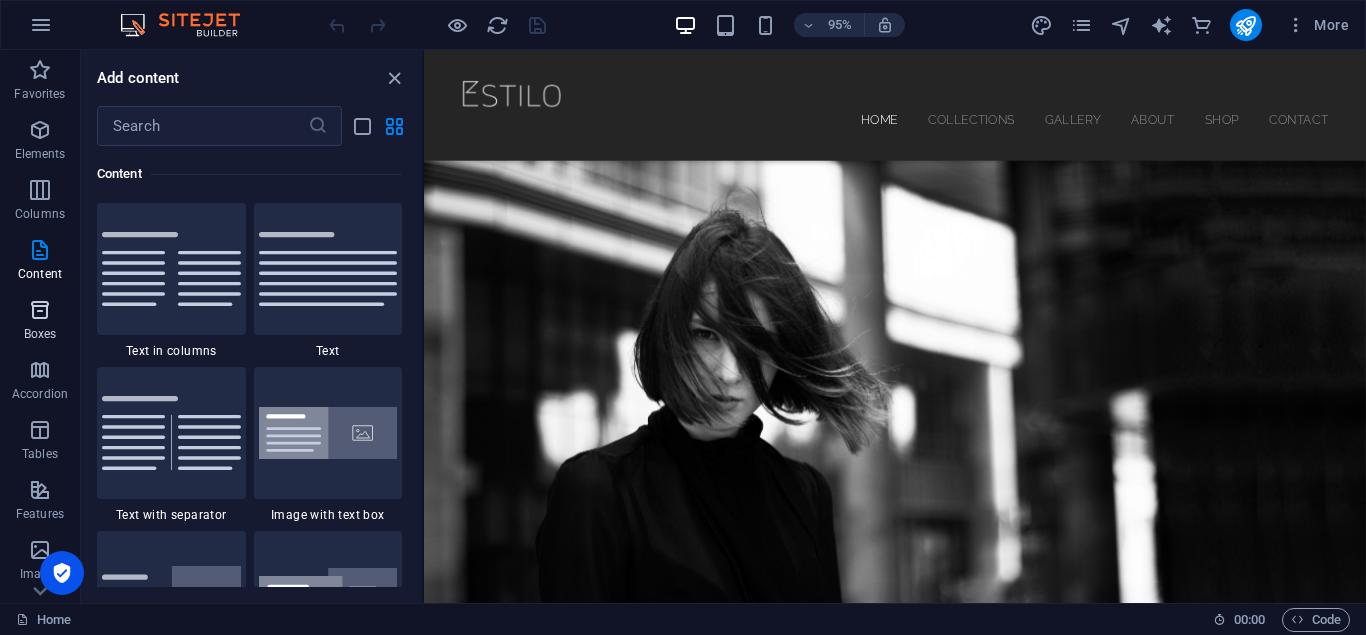 click at bounding box center (40, 310) 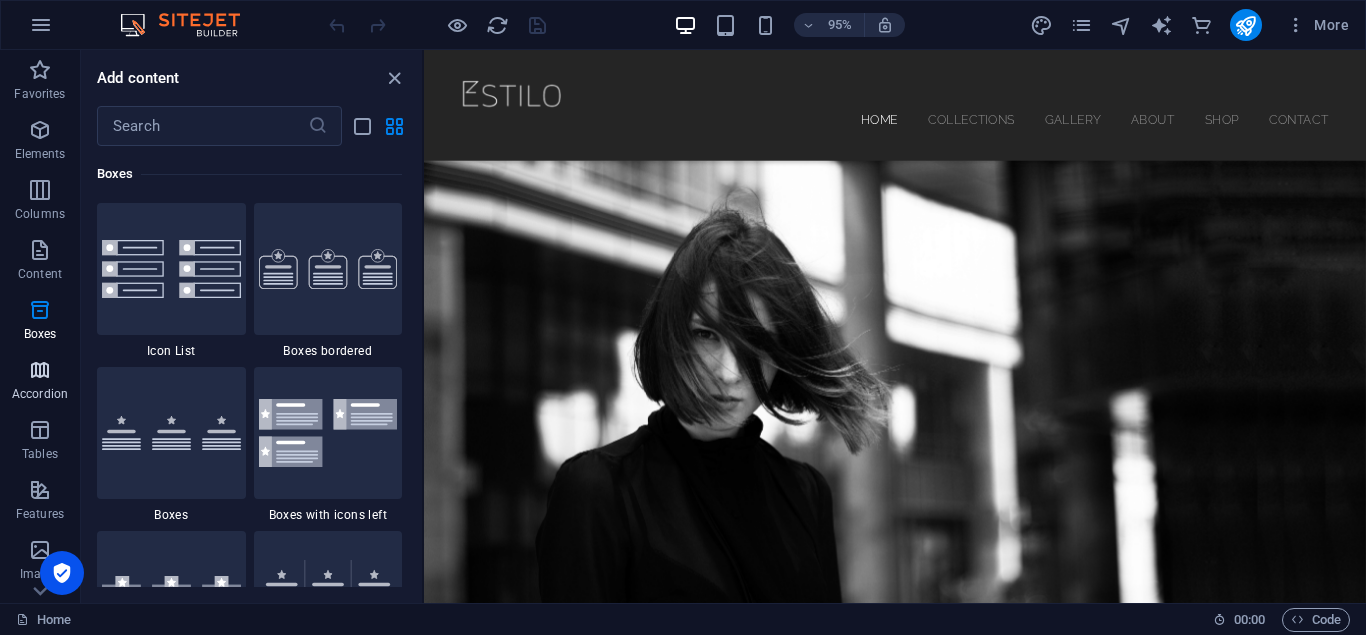 click at bounding box center (40, 370) 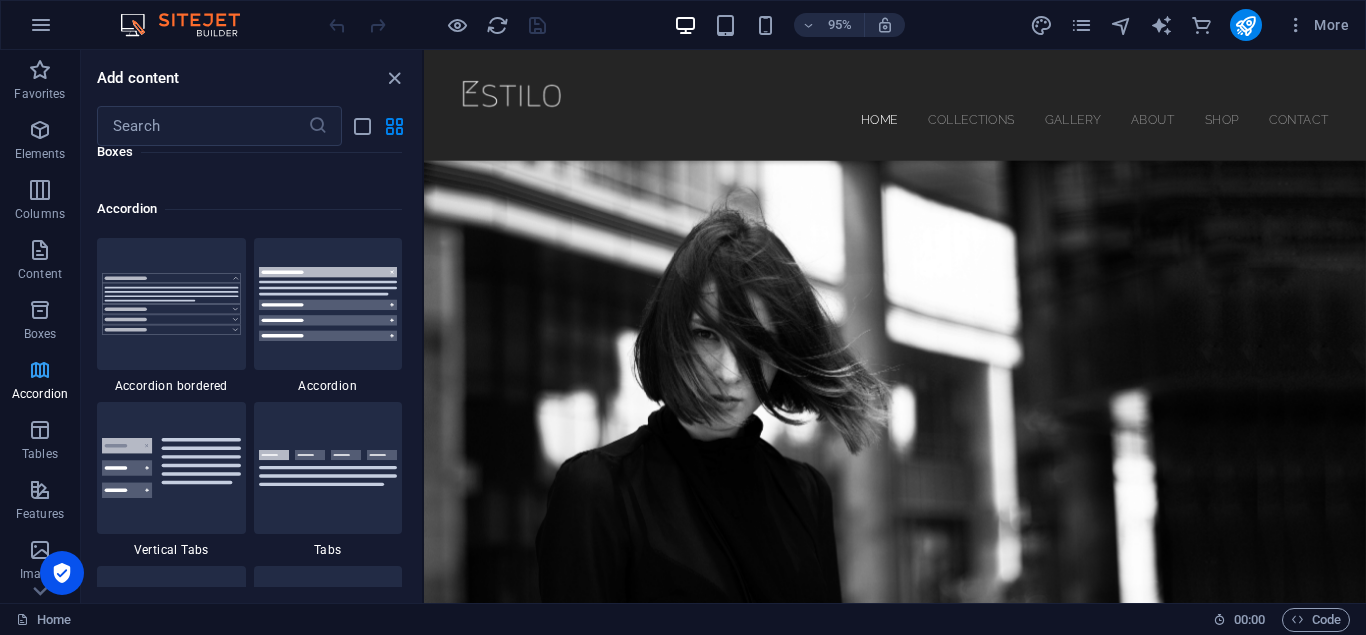 scroll, scrollTop: 6385, scrollLeft: 0, axis: vertical 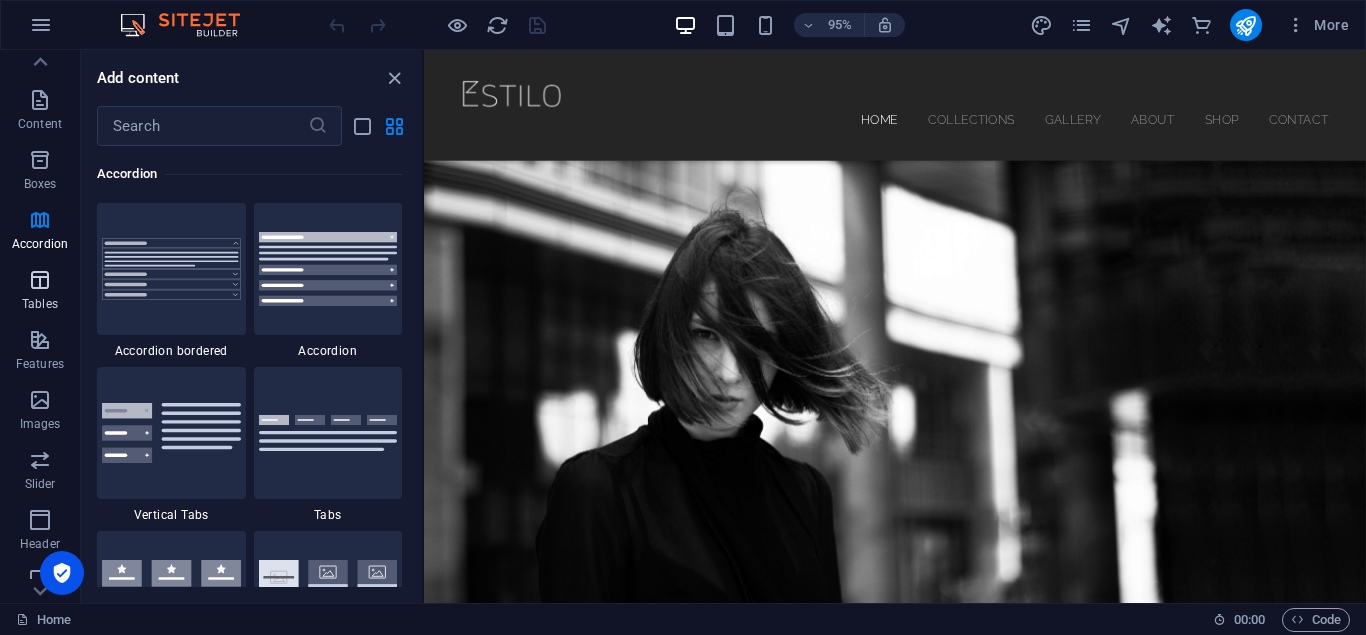 click on "Tables" at bounding box center [40, 292] 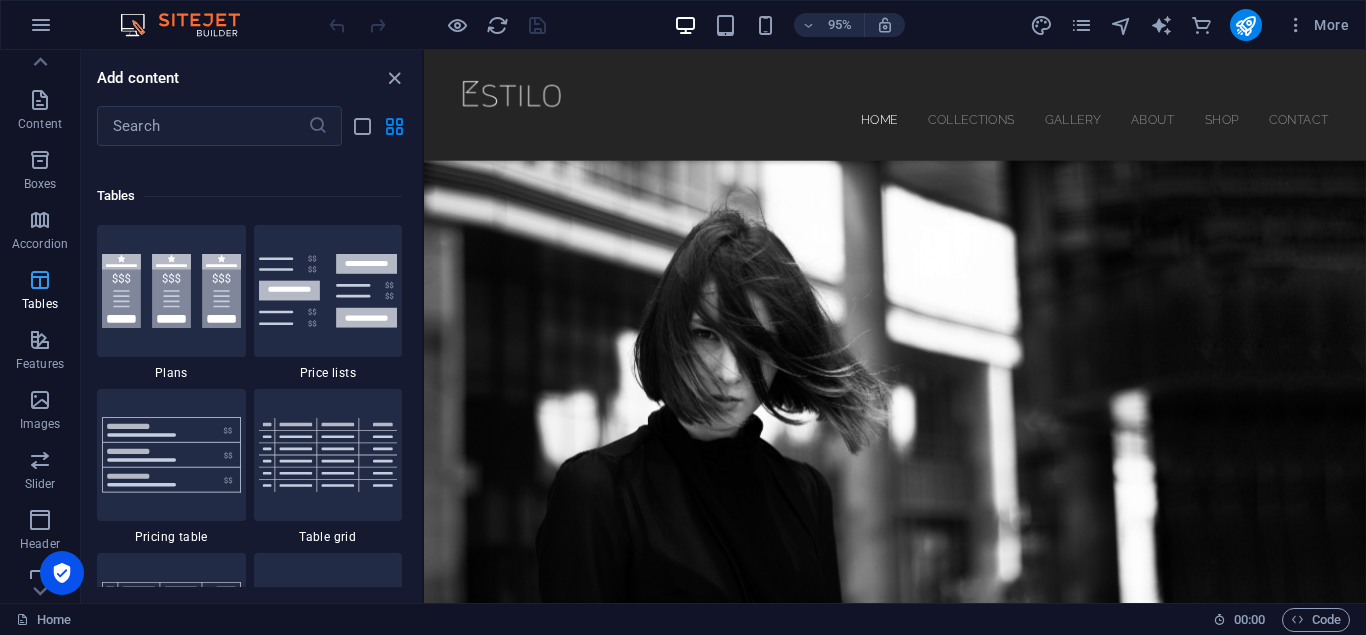 scroll, scrollTop: 6926, scrollLeft: 0, axis: vertical 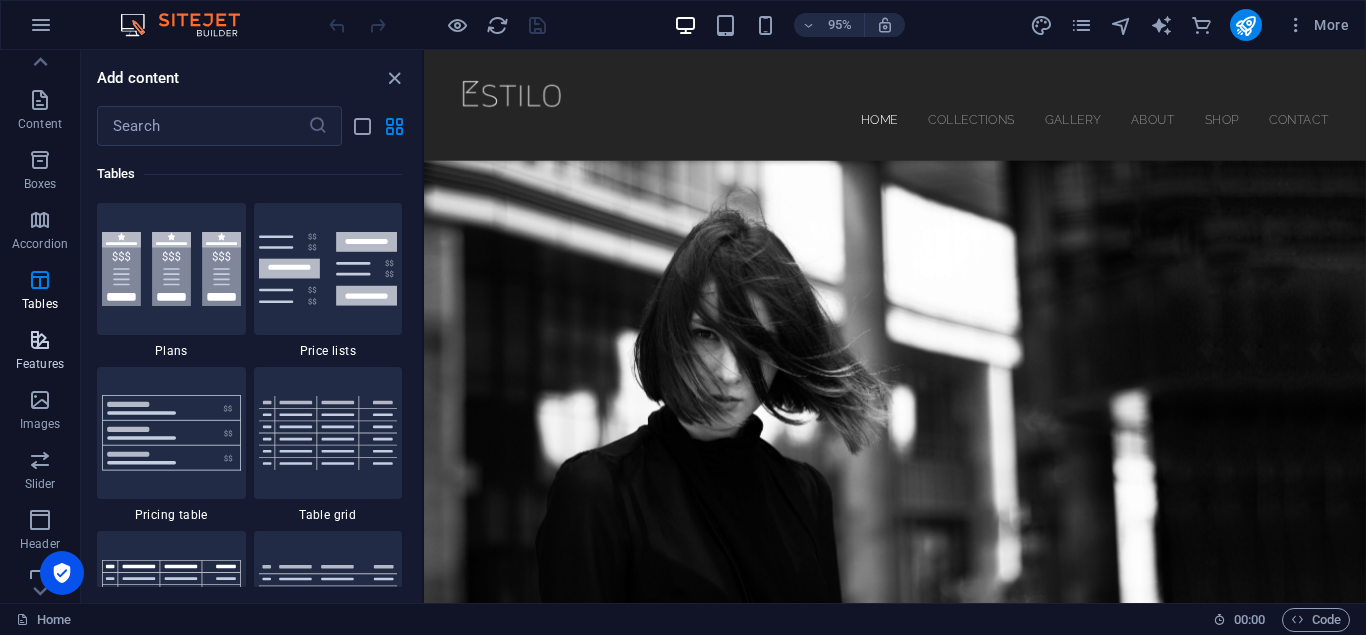 click at bounding box center (40, 340) 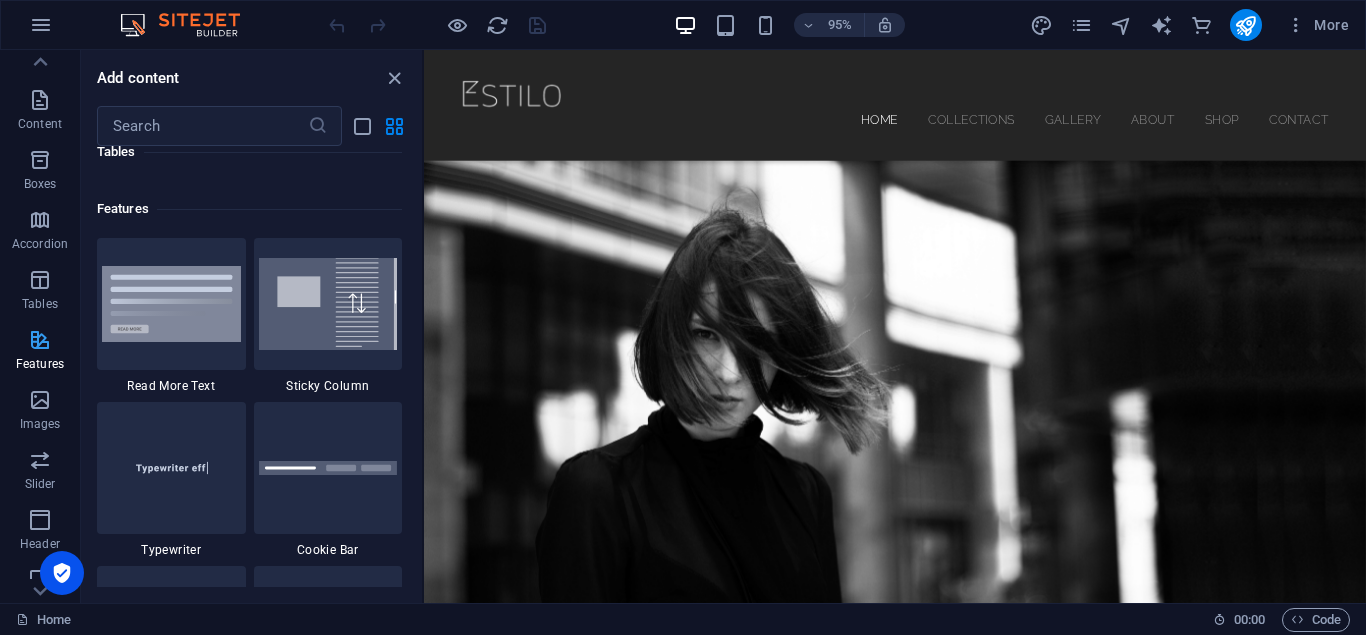 scroll, scrollTop: 7795, scrollLeft: 0, axis: vertical 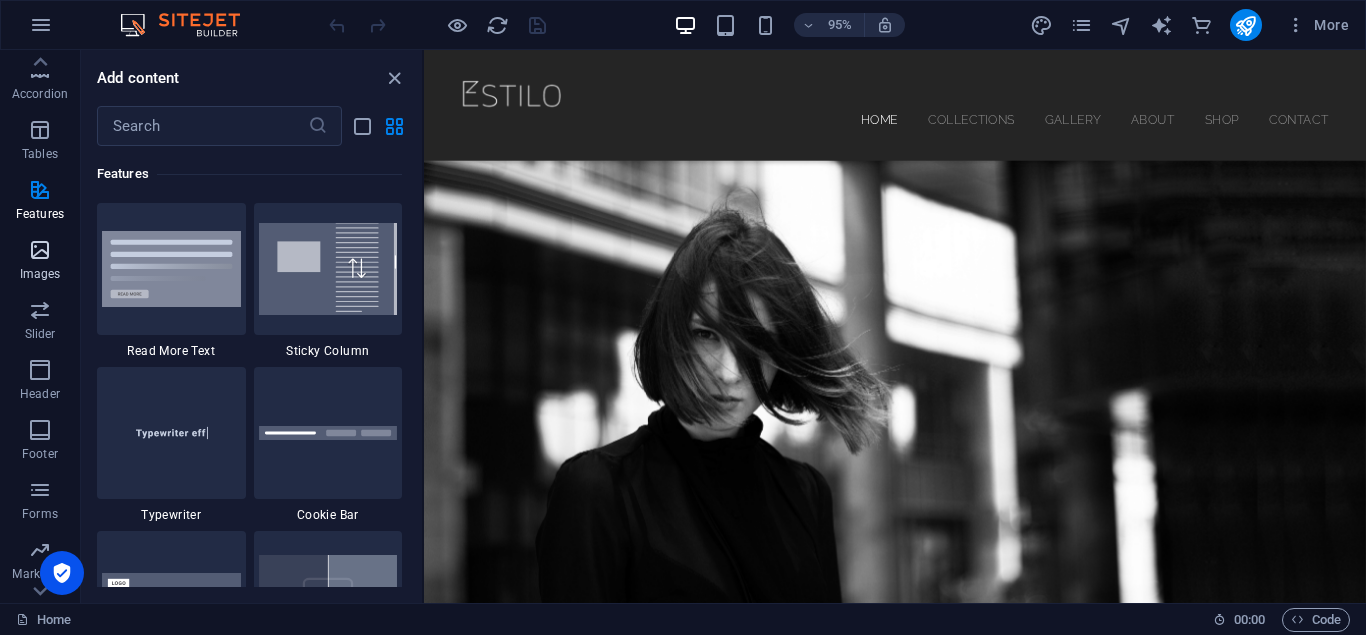 click at bounding box center [40, 250] 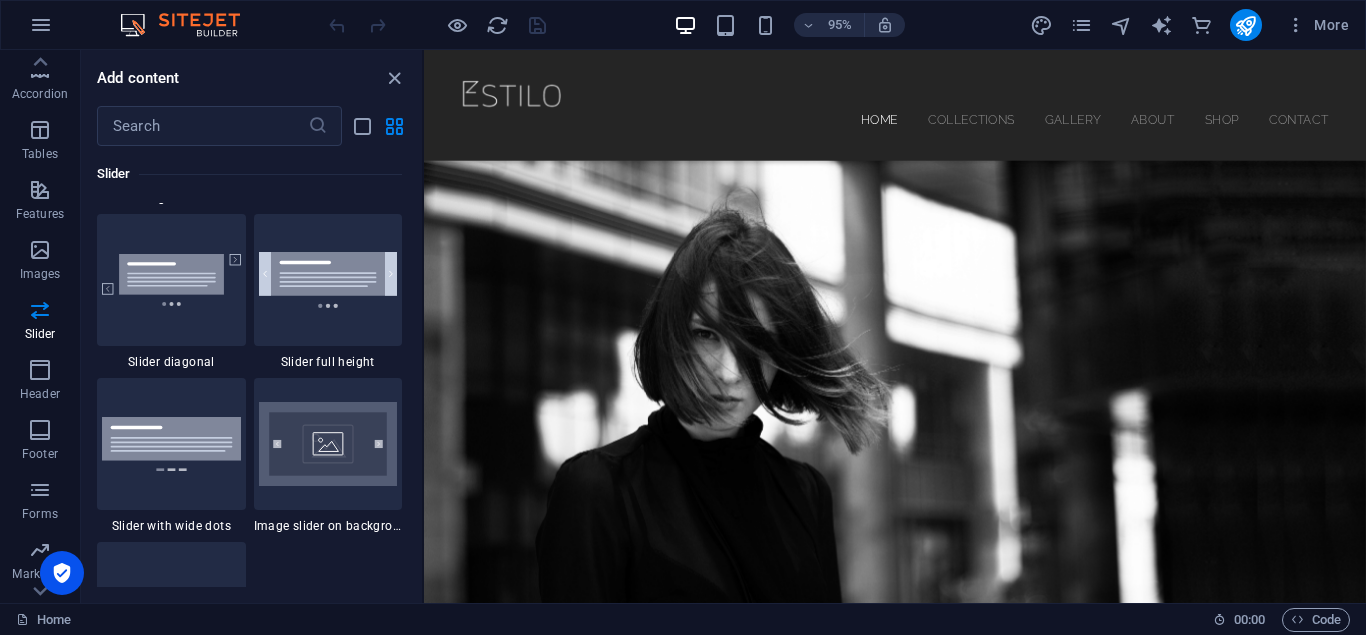 scroll, scrollTop: 11340, scrollLeft: 0, axis: vertical 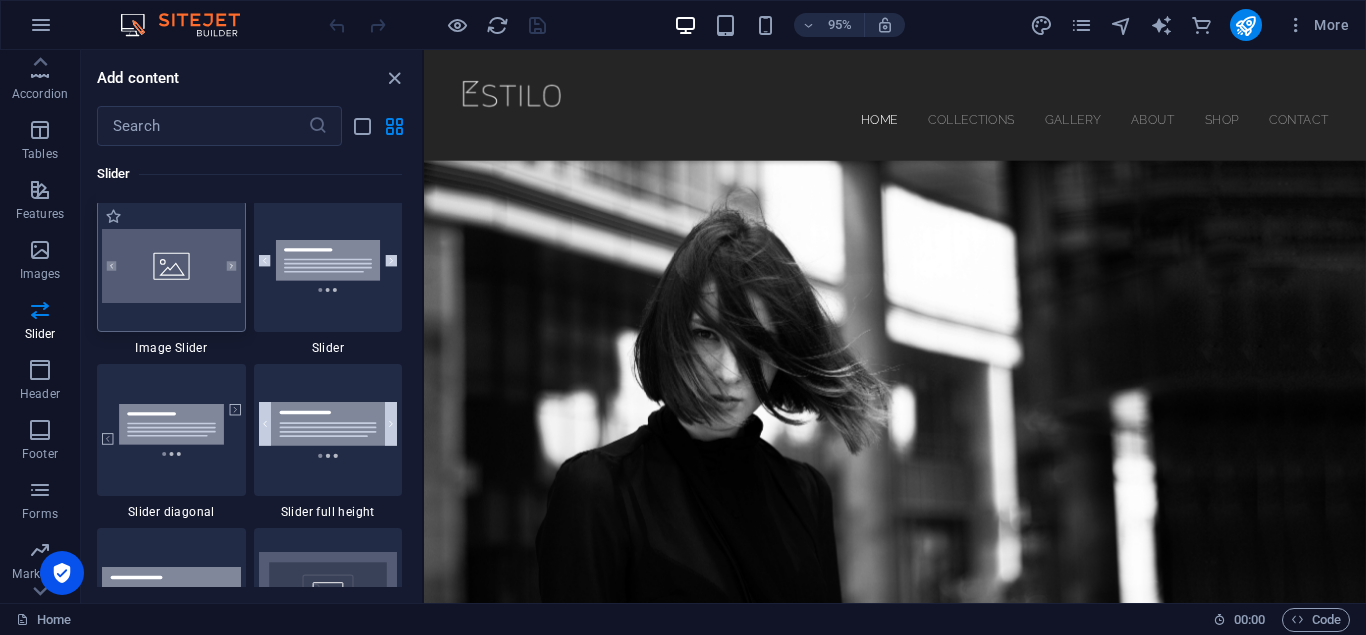 click at bounding box center [171, 266] 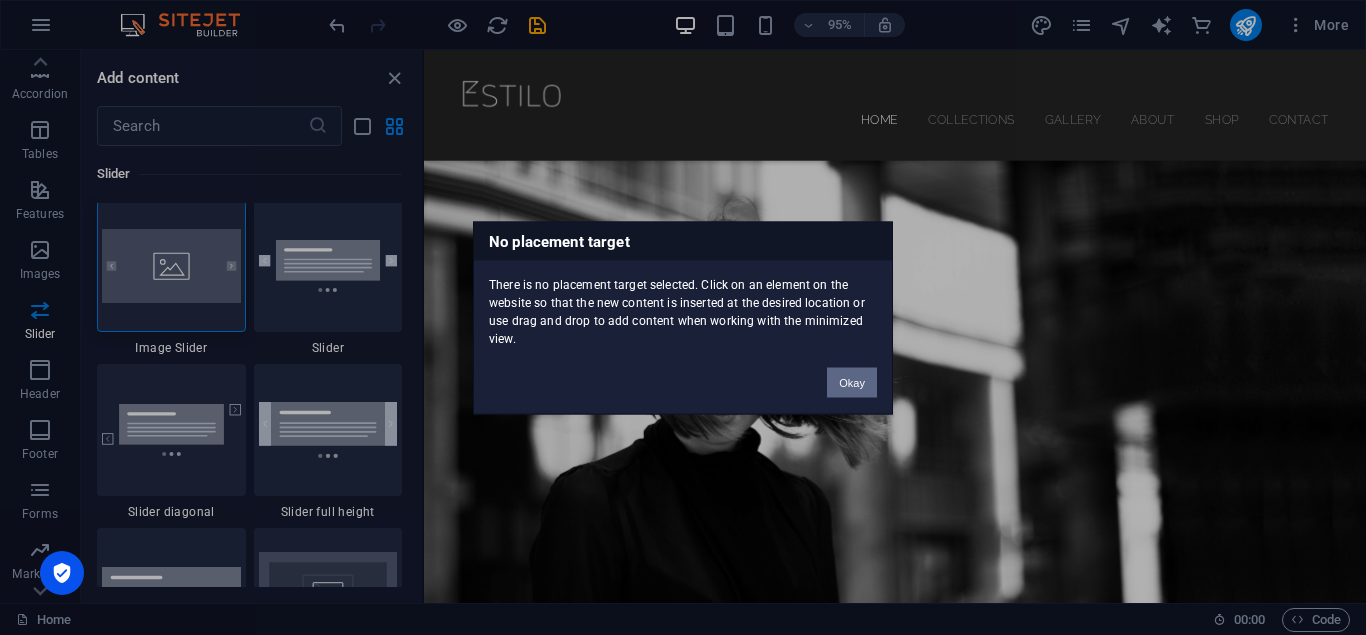 click on "Okay" at bounding box center (852, 382) 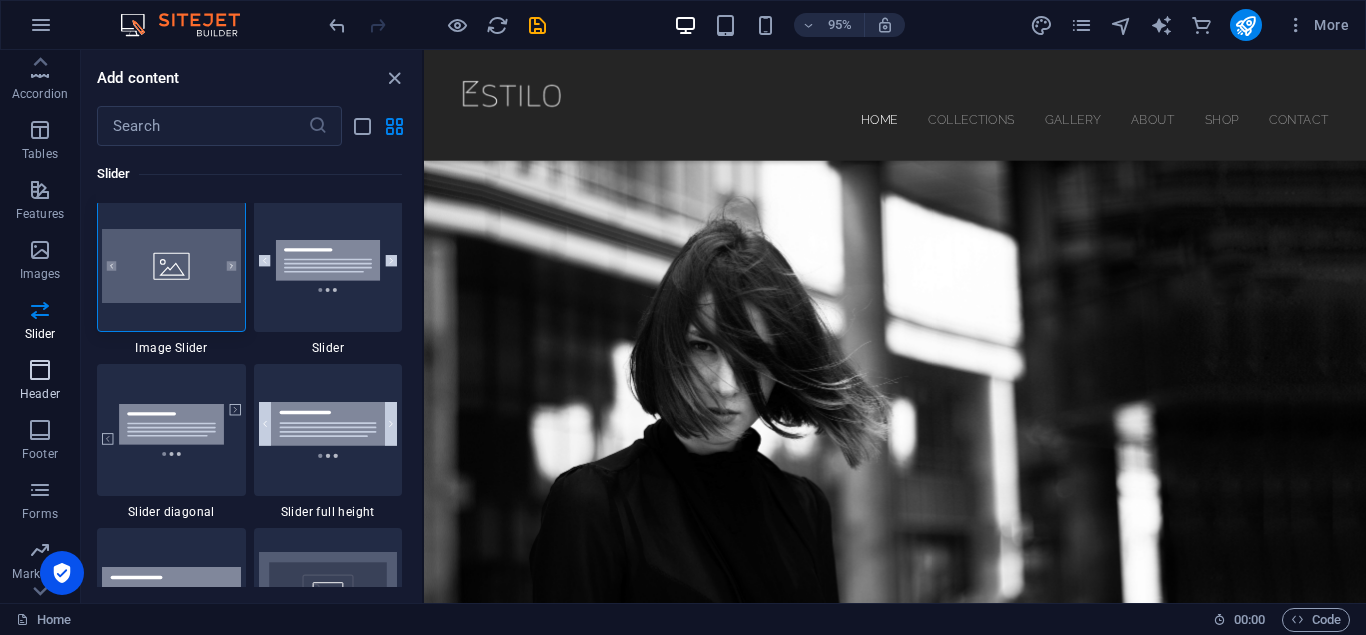 click at bounding box center [40, 370] 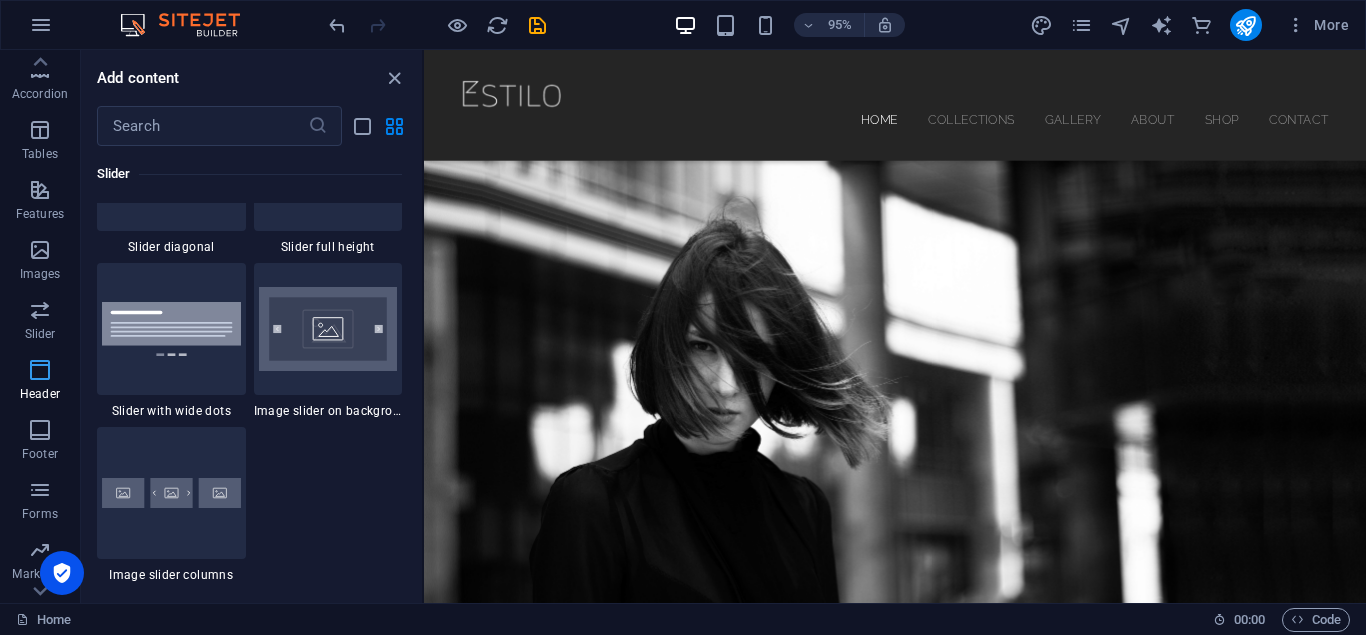 scroll, scrollTop: 12042, scrollLeft: 0, axis: vertical 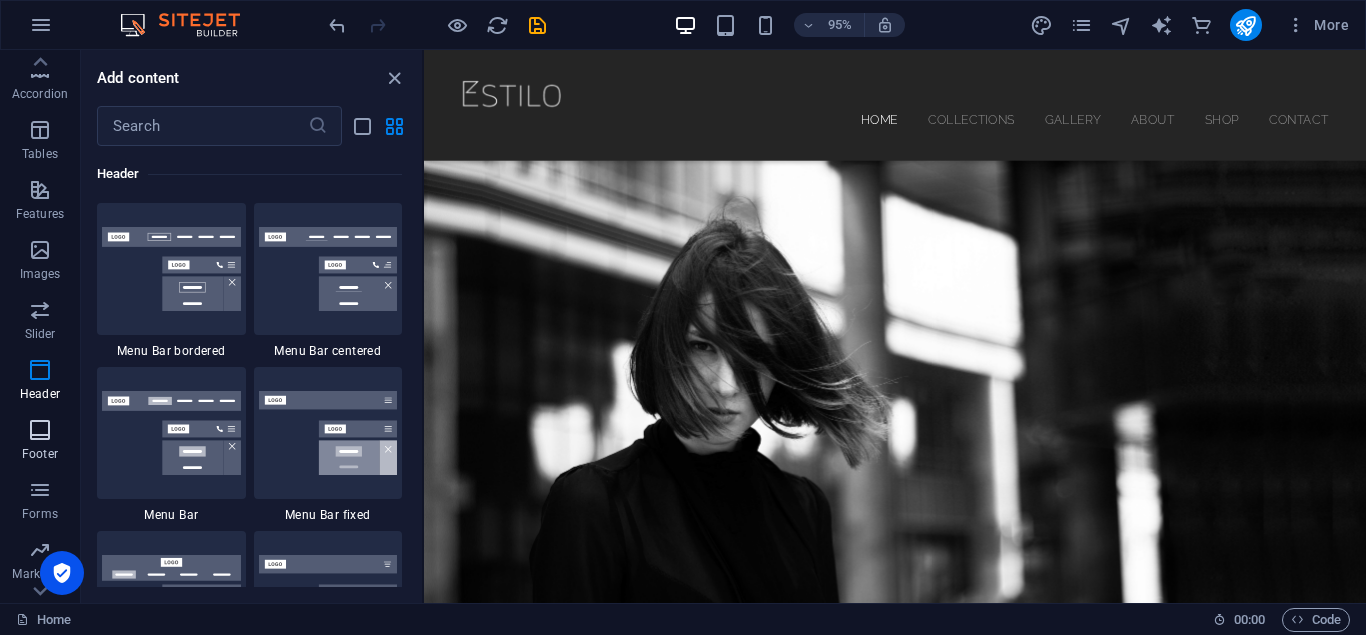 click at bounding box center (40, 430) 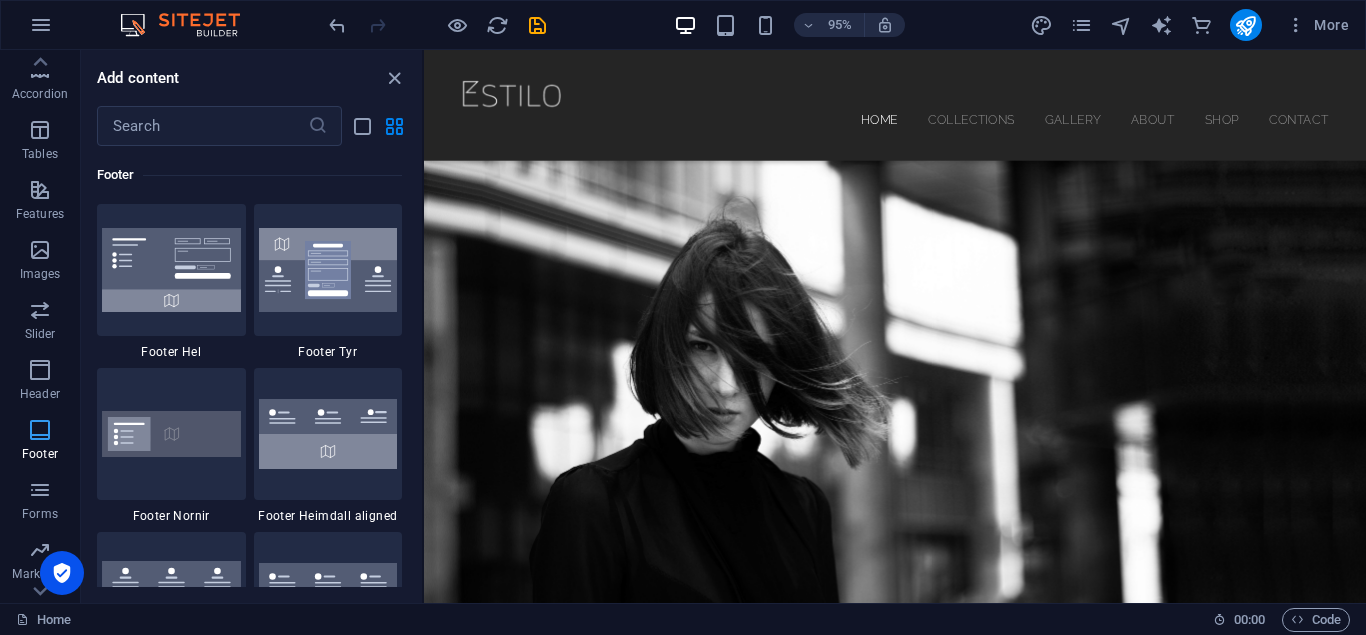 scroll, scrollTop: 13239, scrollLeft: 0, axis: vertical 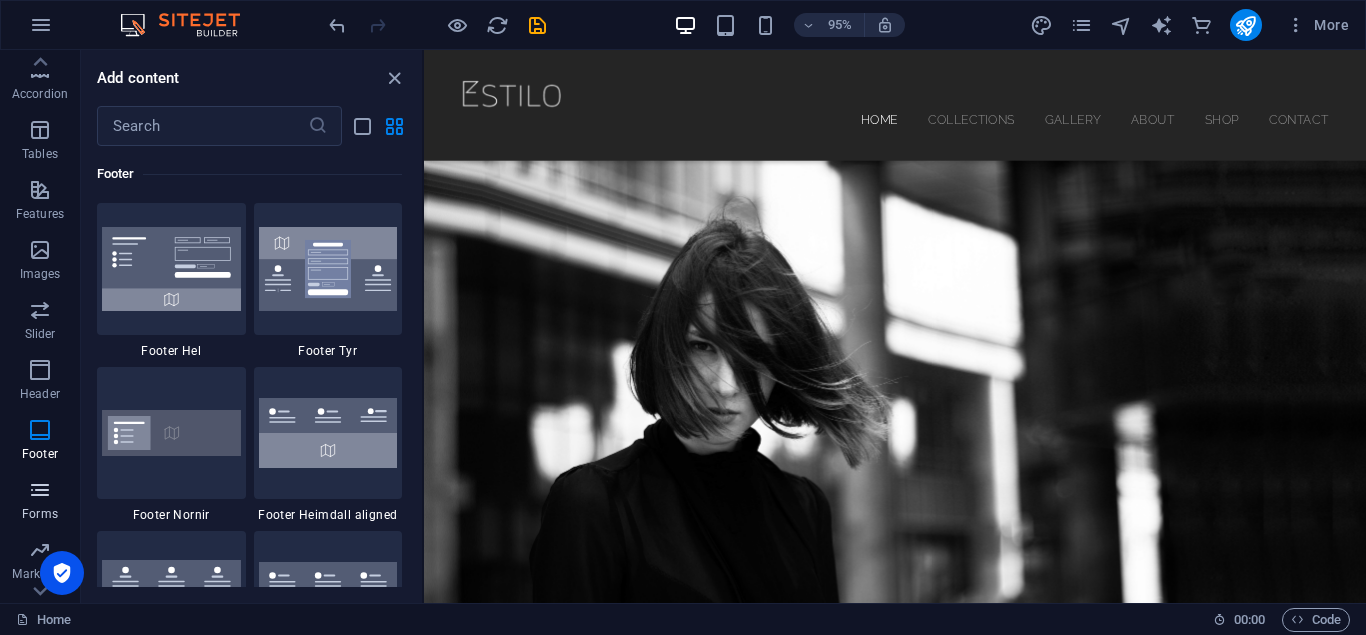 click at bounding box center (40, 490) 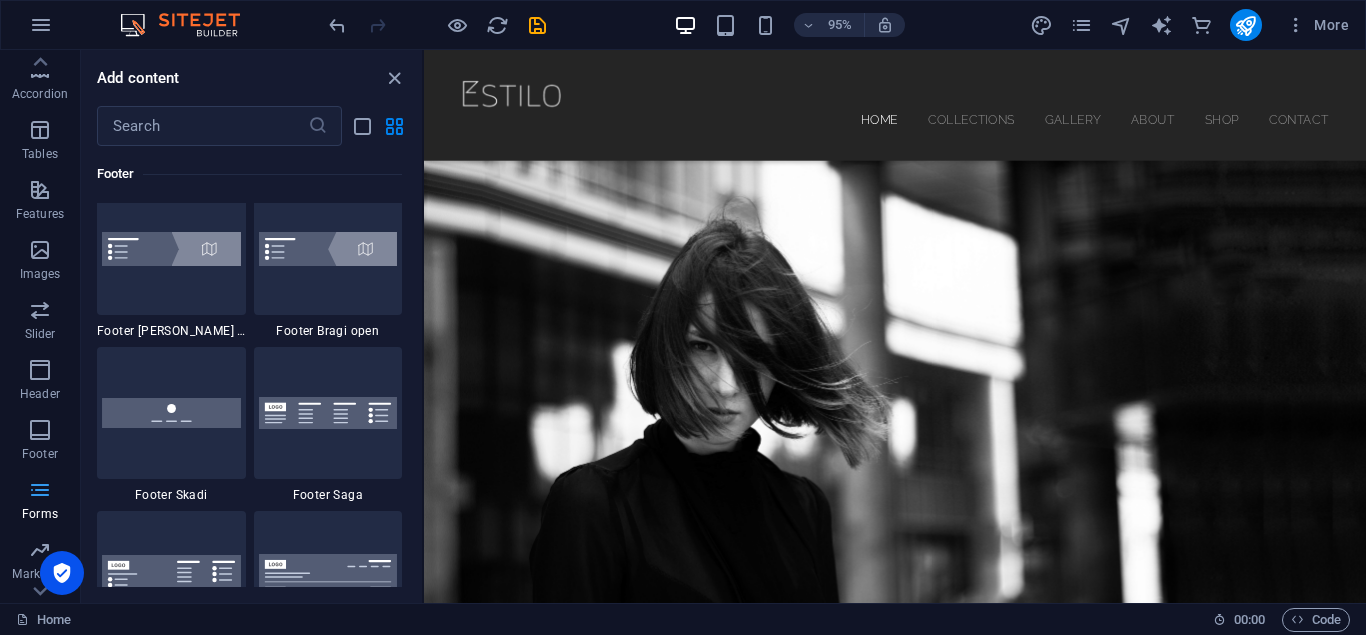 scroll, scrollTop: 14600, scrollLeft: 0, axis: vertical 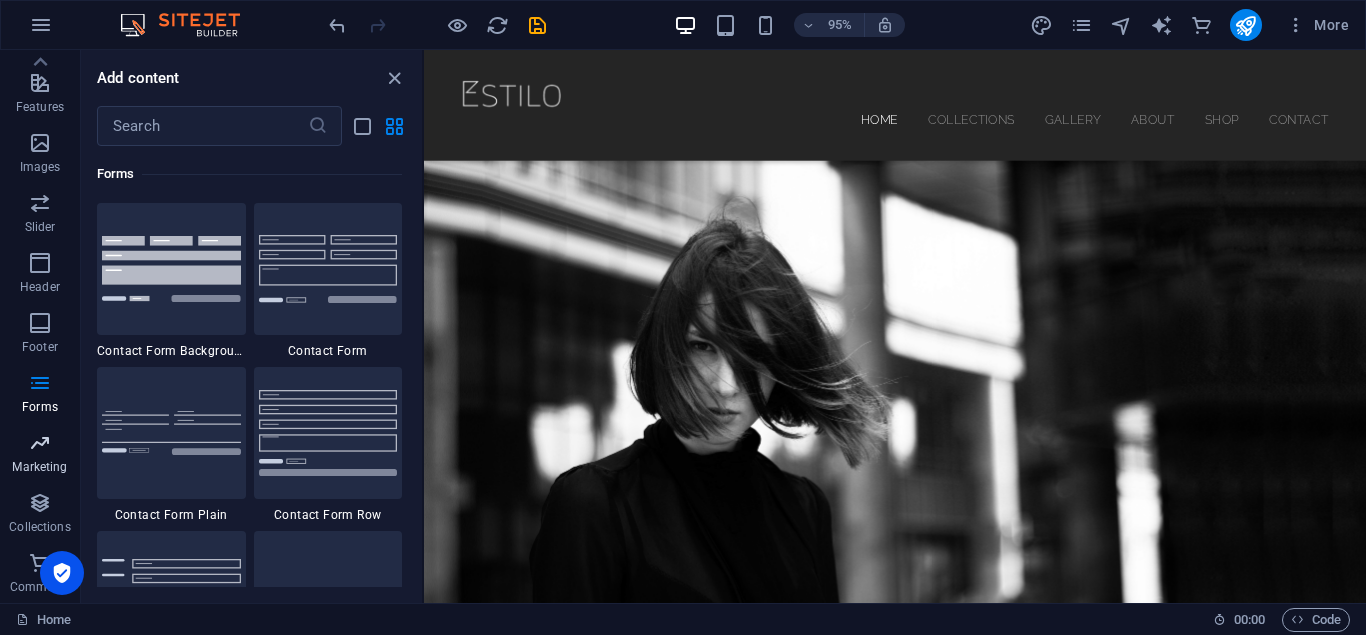 click at bounding box center (40, 443) 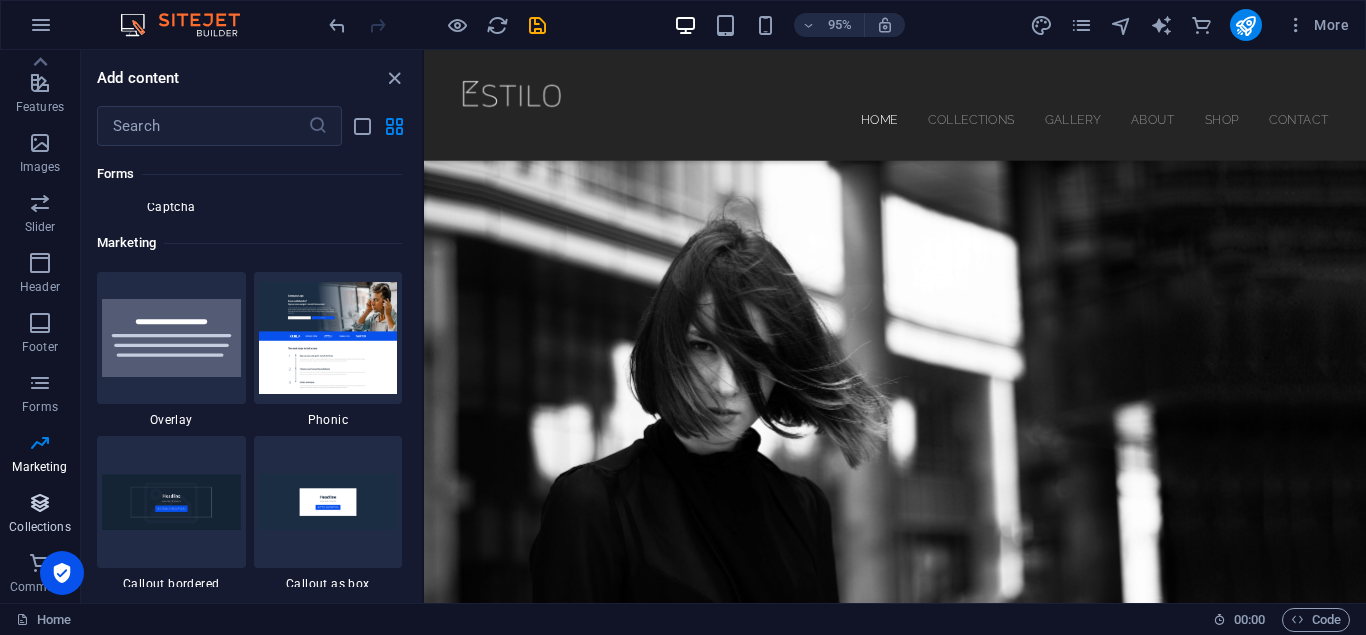 scroll, scrollTop: 16289, scrollLeft: 0, axis: vertical 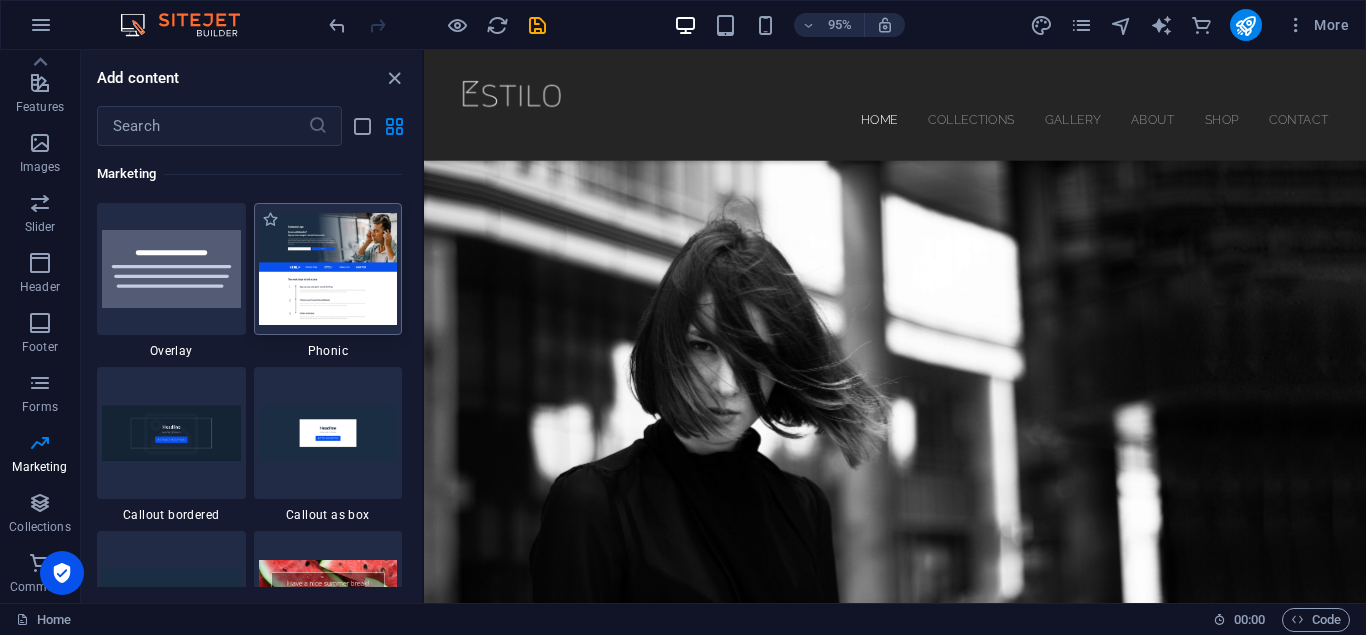 click at bounding box center (328, 268) 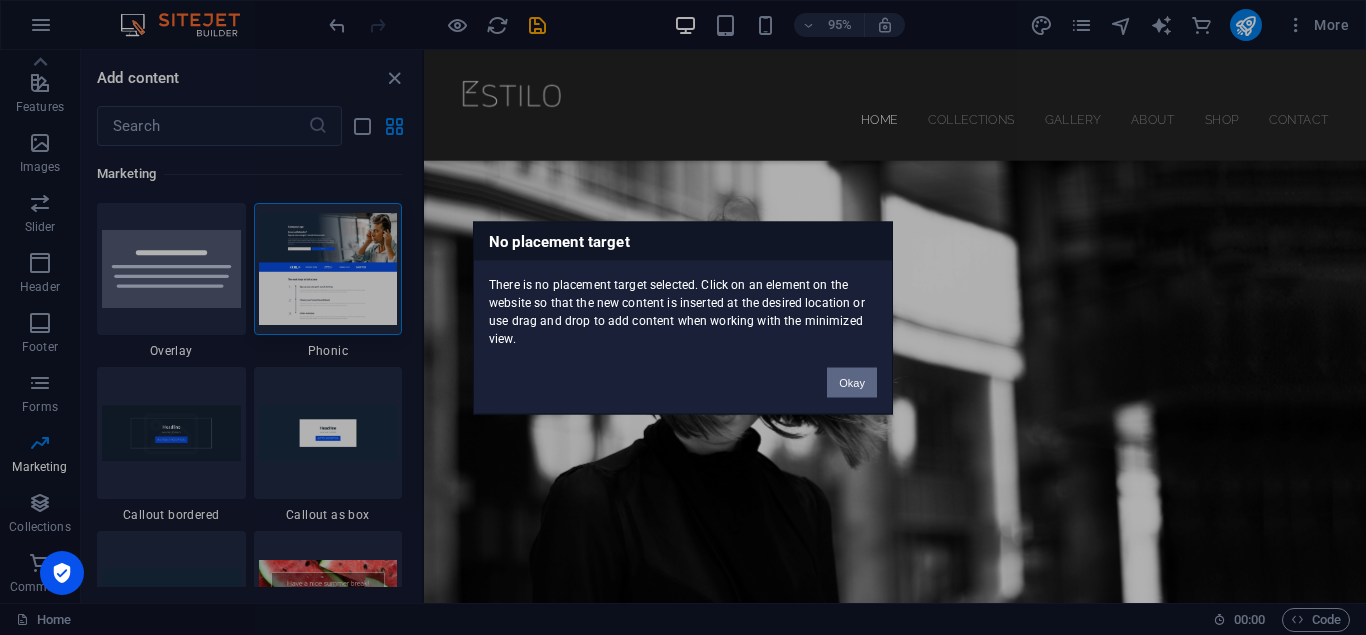 click on "Okay" at bounding box center (852, 382) 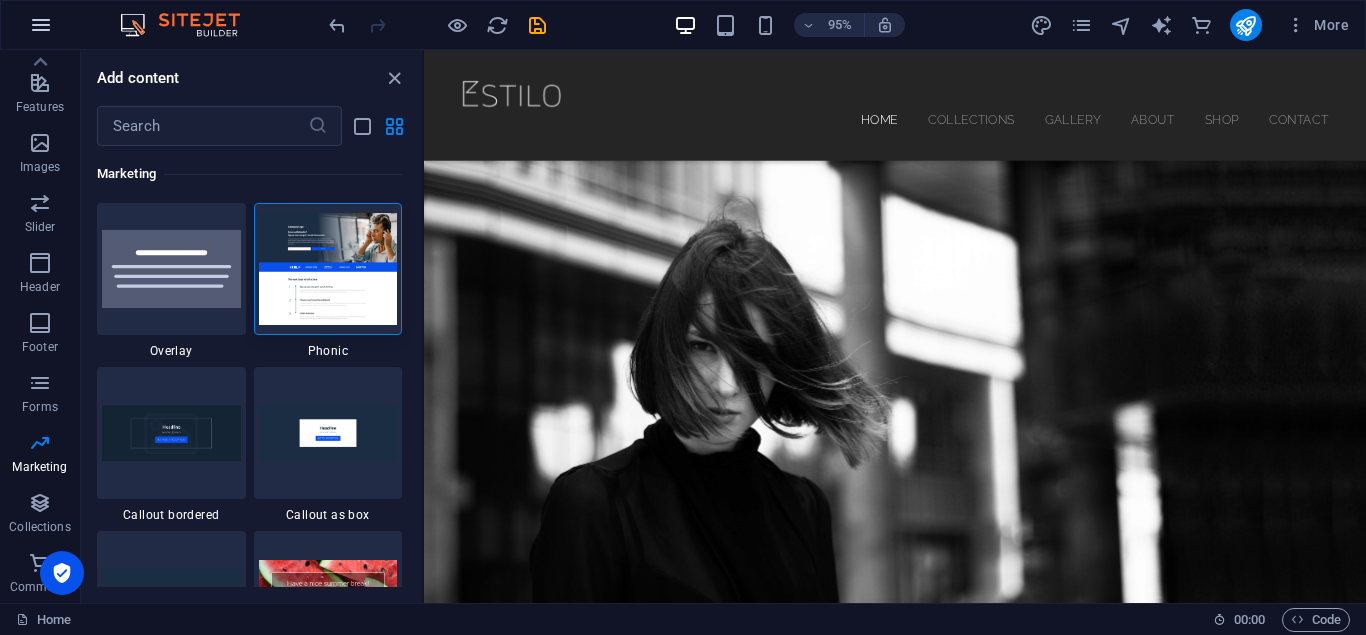 click at bounding box center (41, 25) 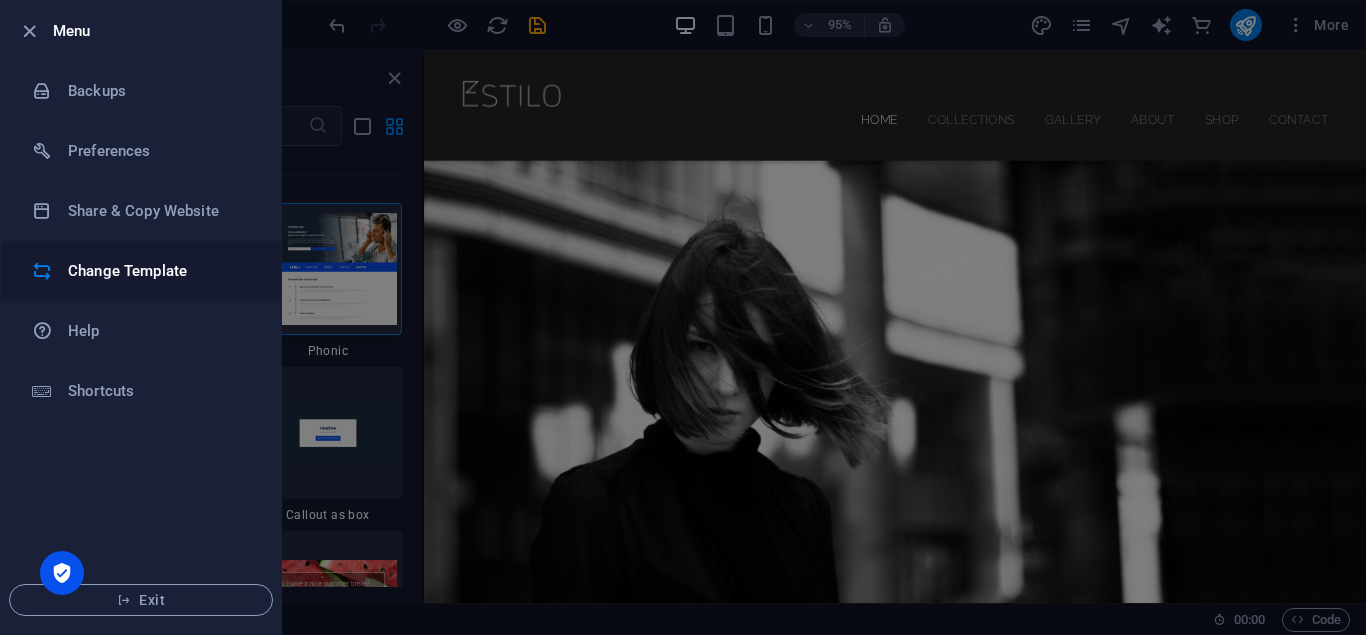 click on "Change Template" at bounding box center [160, 271] 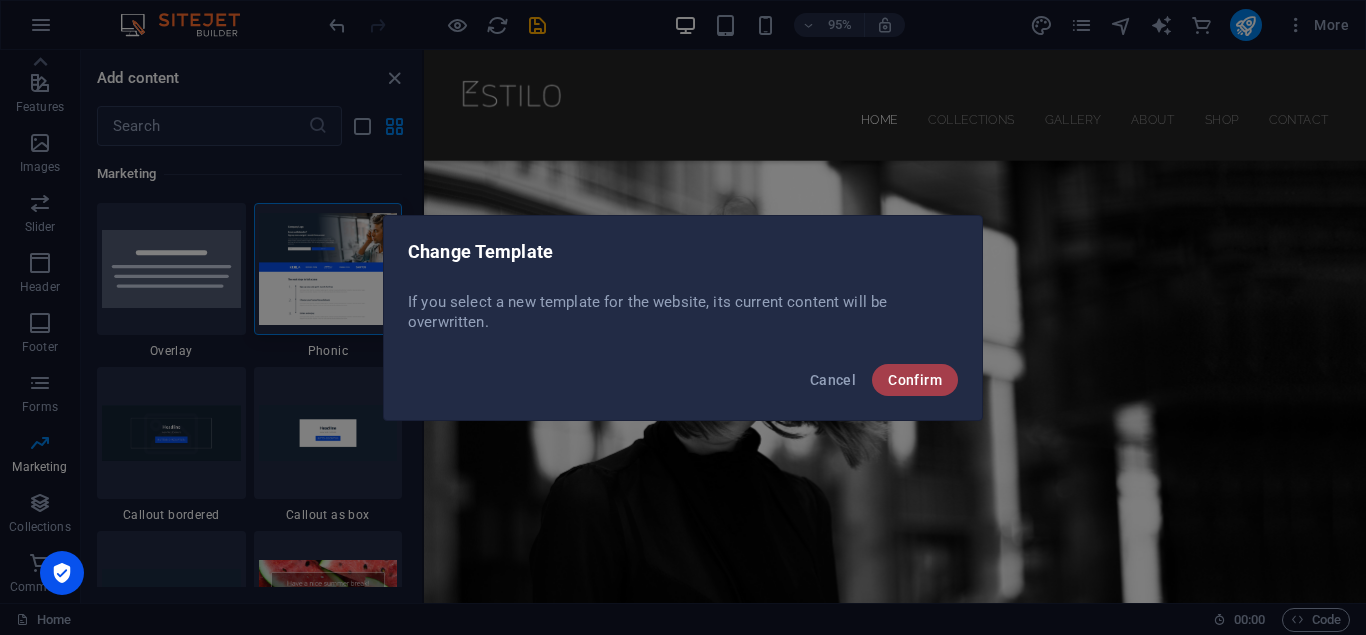 click on "Confirm" at bounding box center [915, 380] 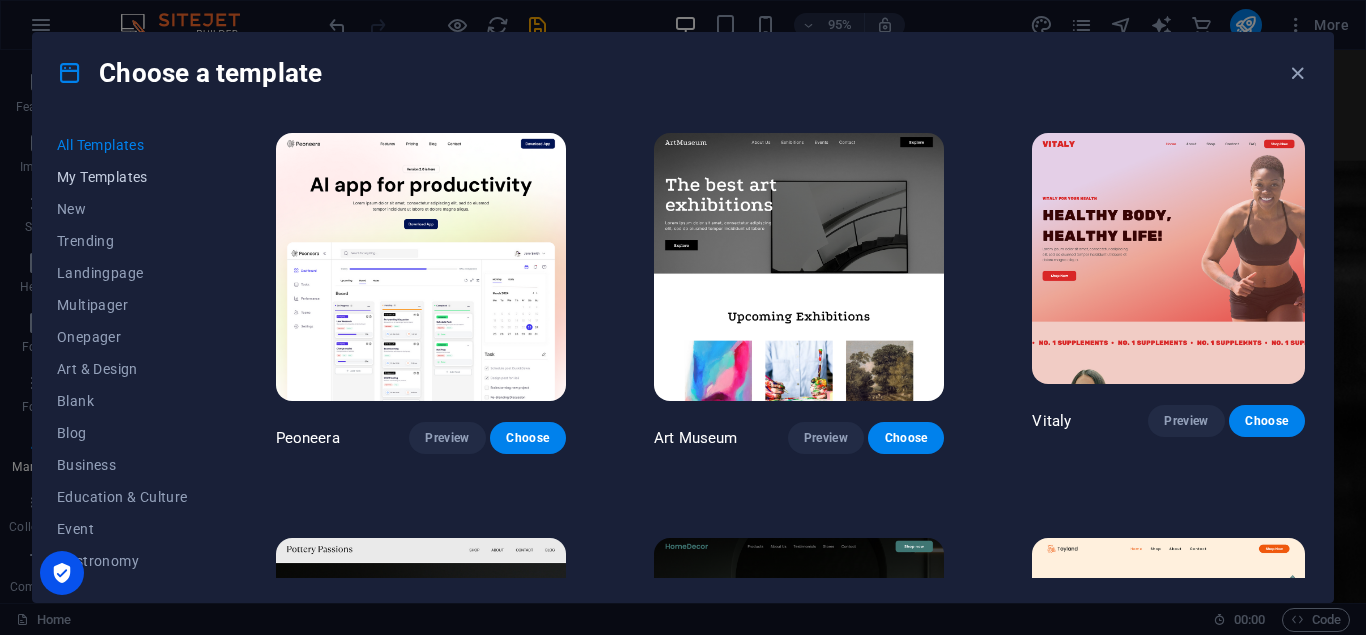 click on "My Templates" at bounding box center [122, 177] 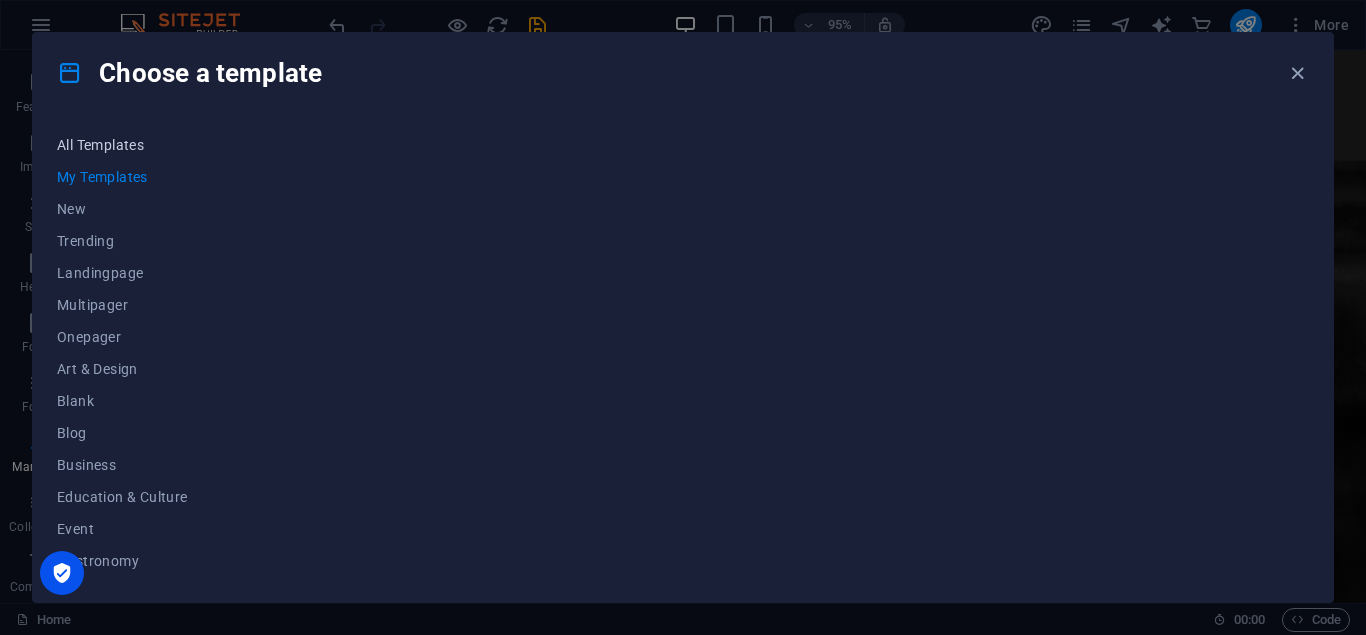 click on "All Templates" at bounding box center (122, 145) 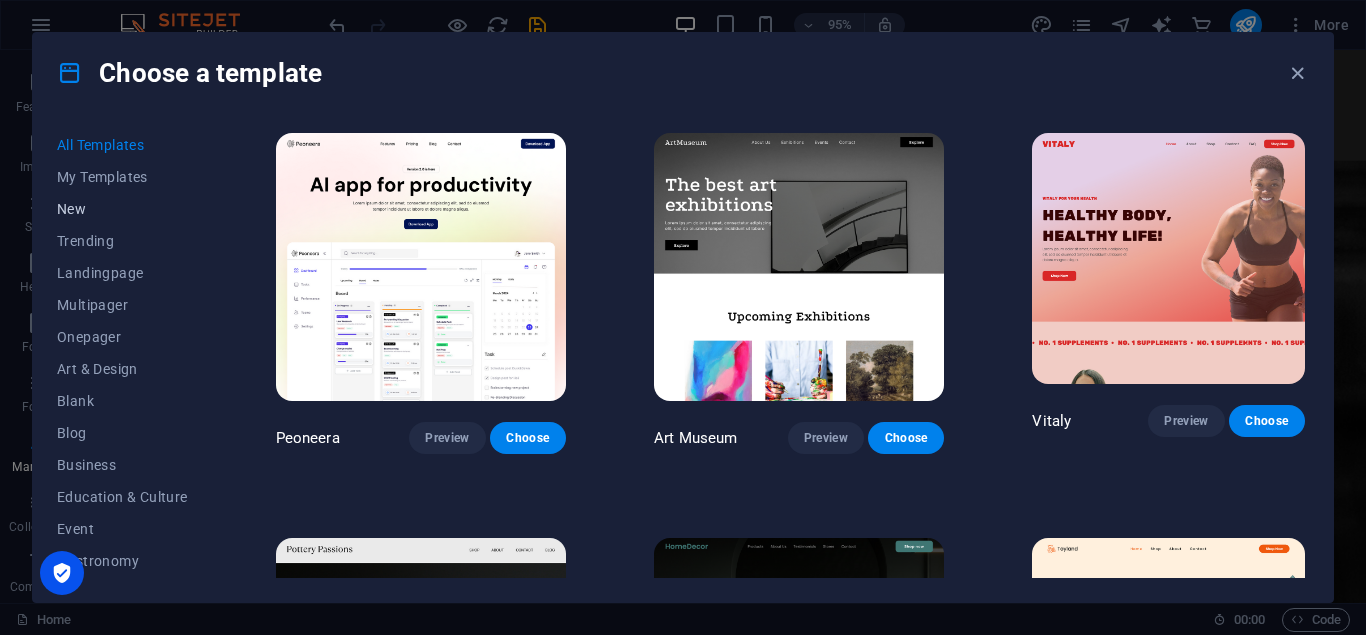 click on "New" at bounding box center (122, 209) 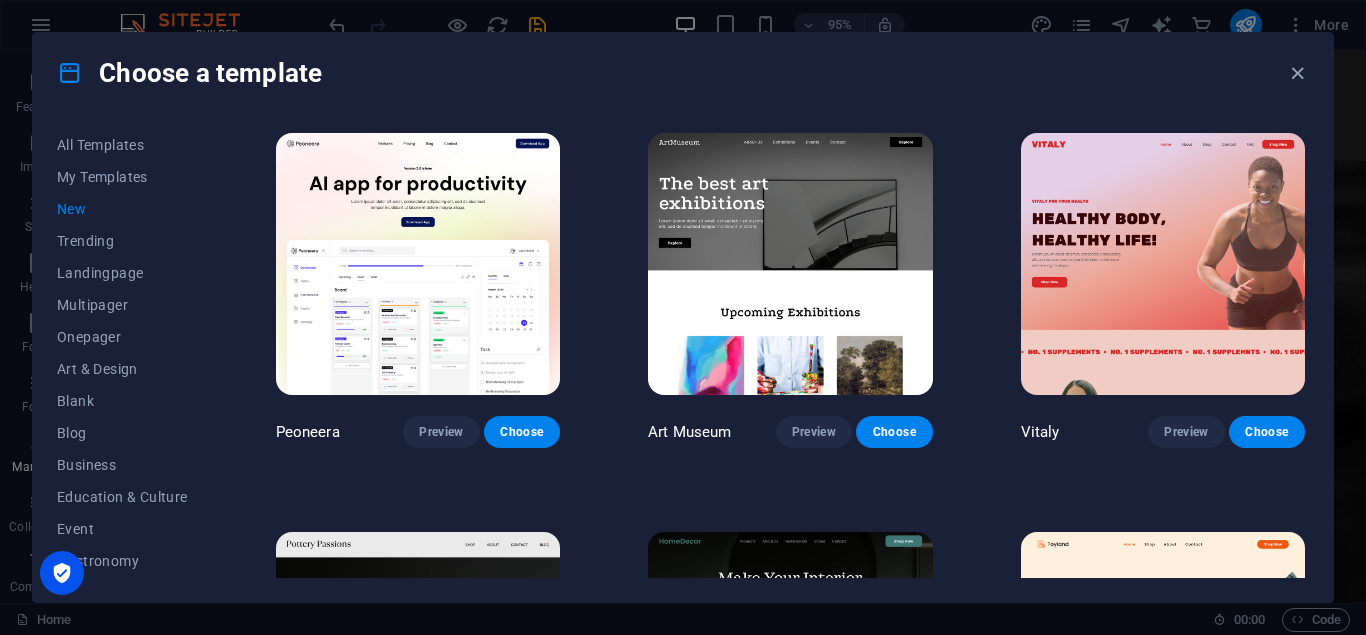 click on "New" at bounding box center (122, 209) 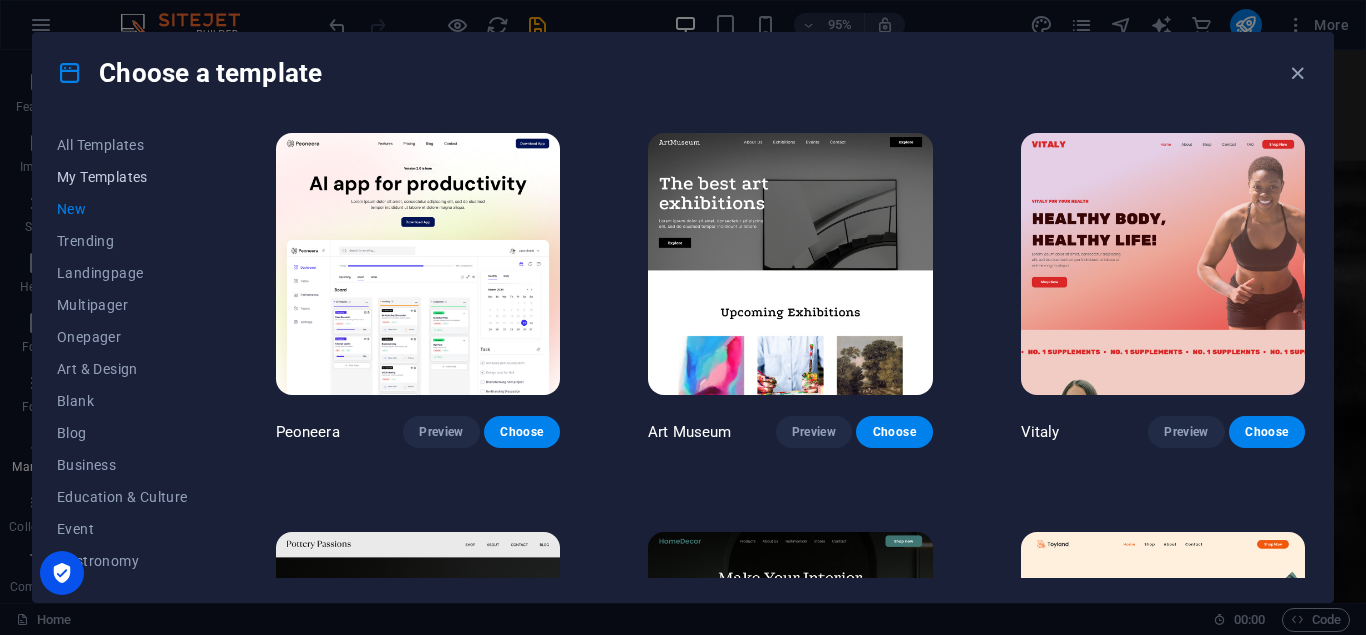 click on "My Templates" at bounding box center [122, 177] 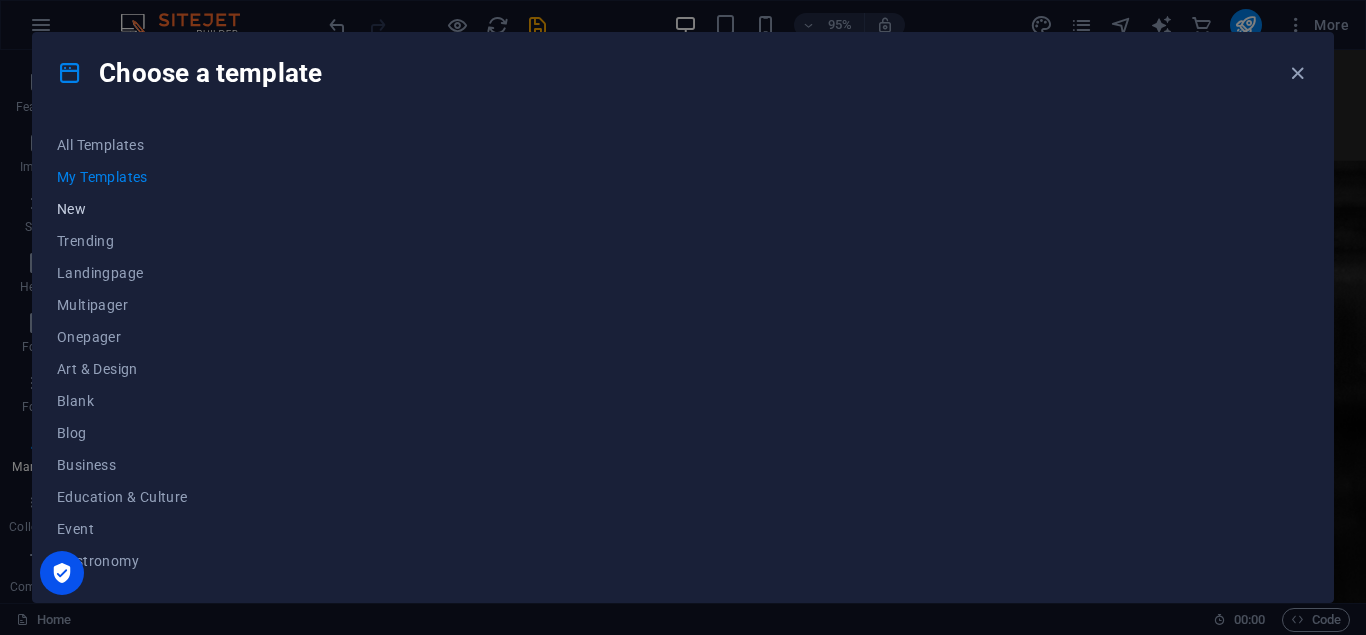 click on "New" at bounding box center (122, 209) 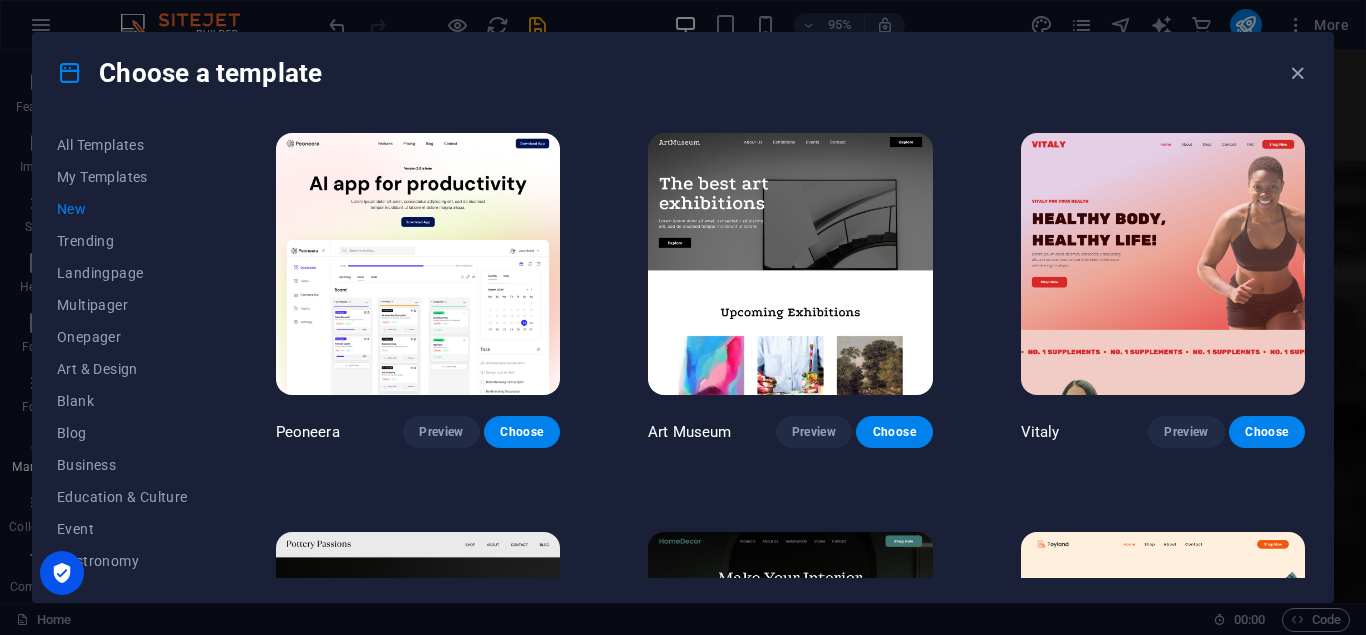 click on "New" at bounding box center [122, 209] 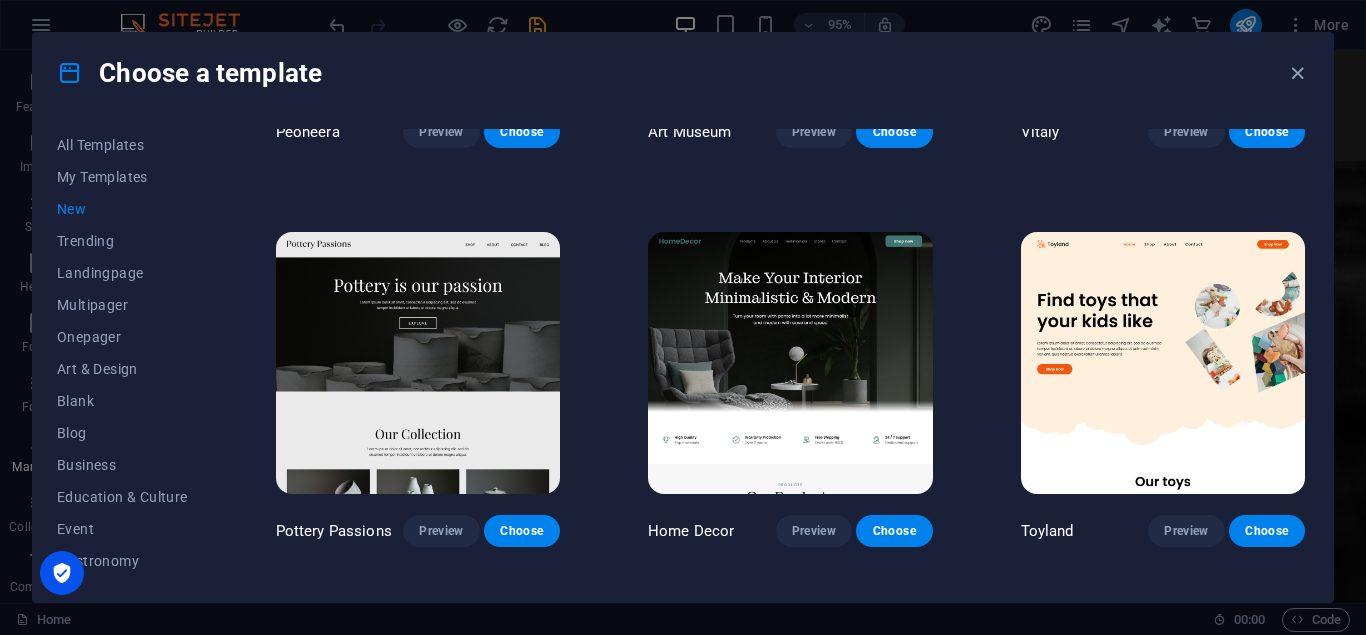 scroll, scrollTop: 150, scrollLeft: 0, axis: vertical 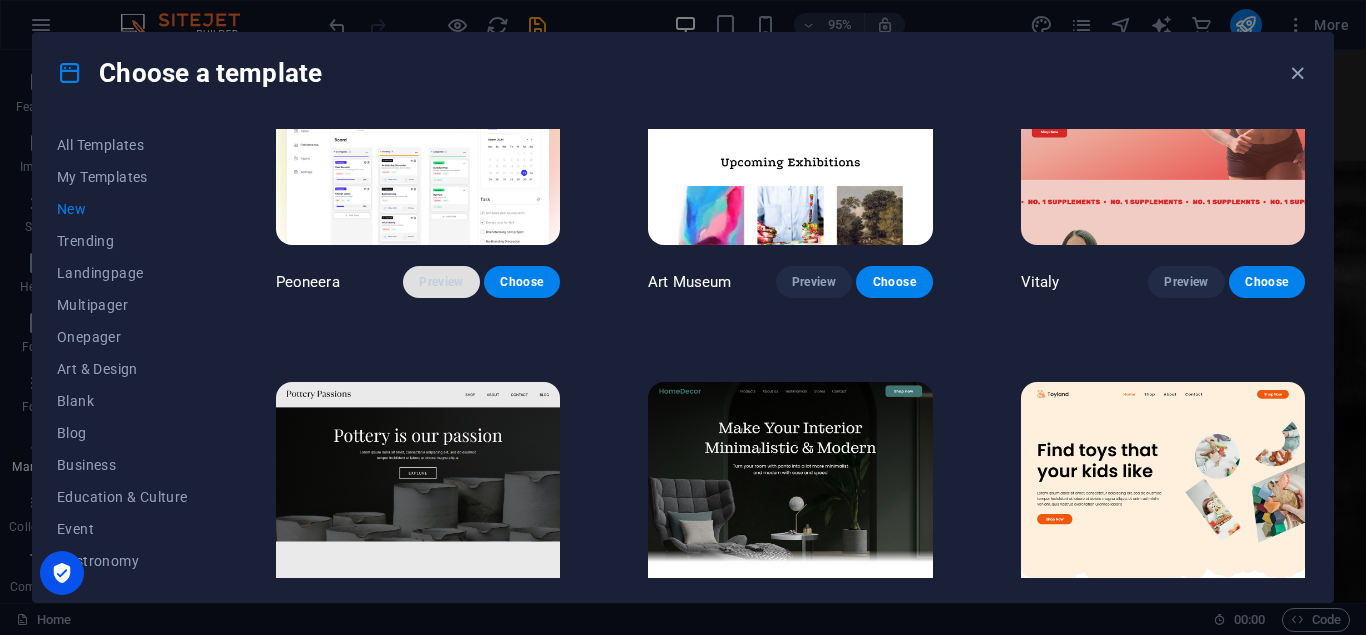 click on "Preview" at bounding box center [441, 282] 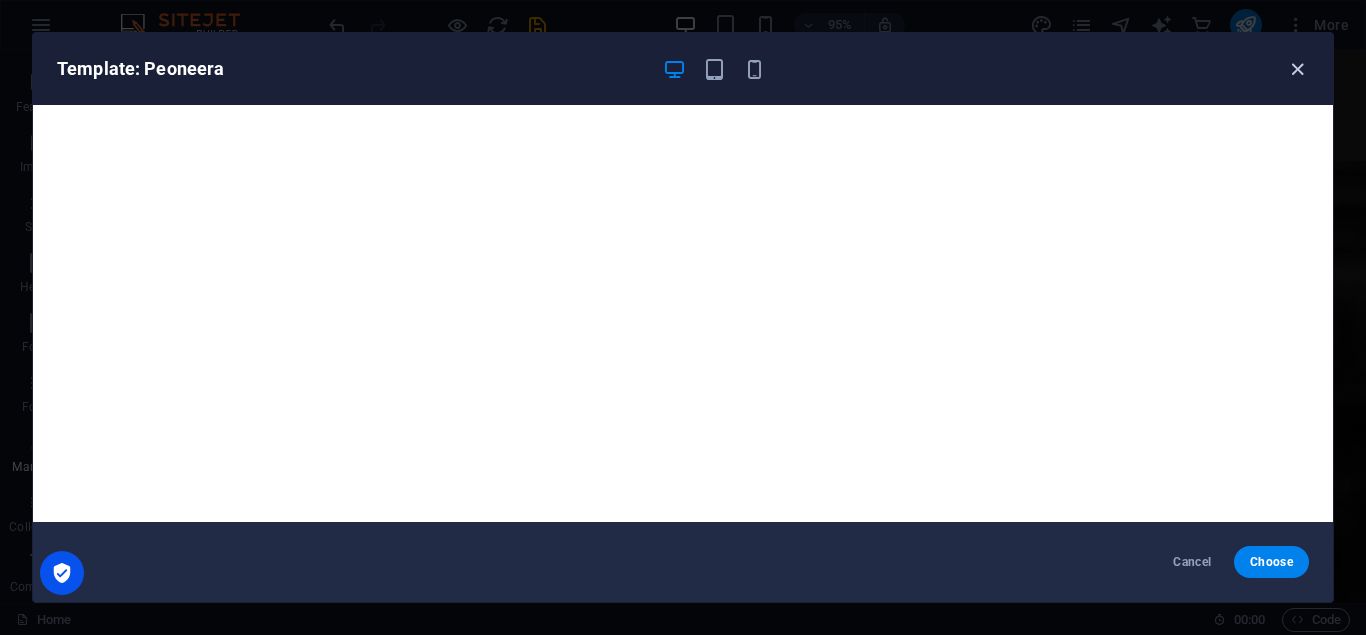 click at bounding box center (1297, 69) 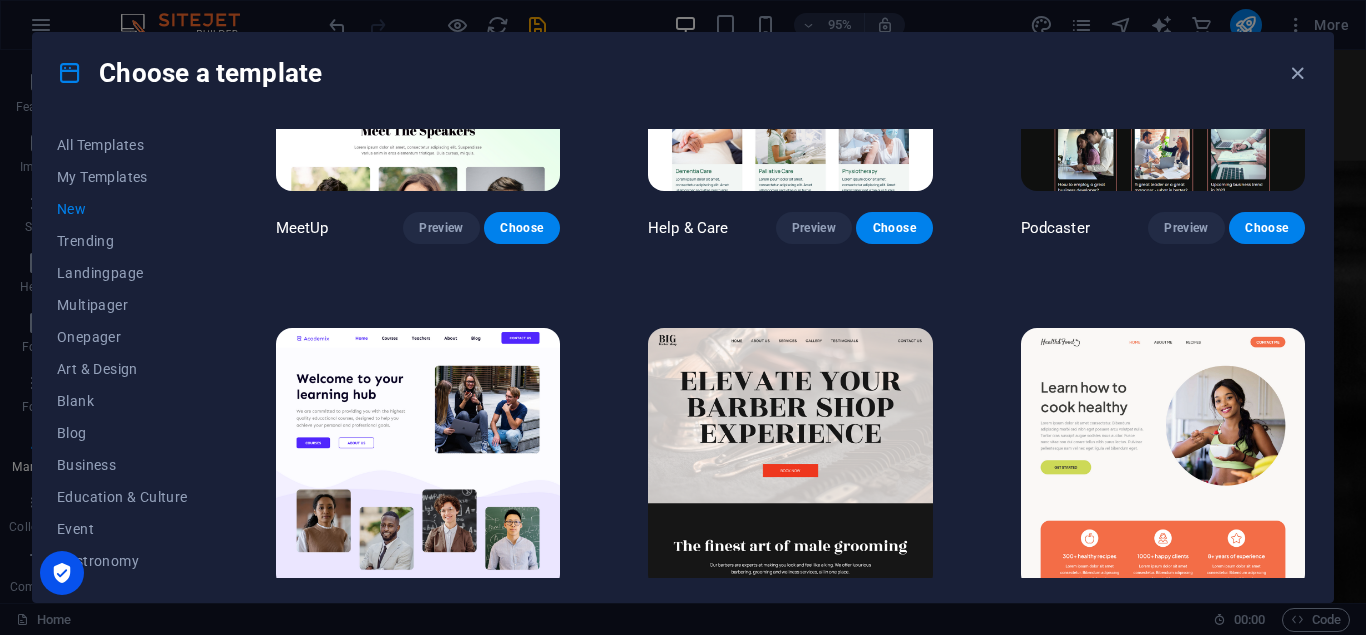 scroll, scrollTop: 1650, scrollLeft: 0, axis: vertical 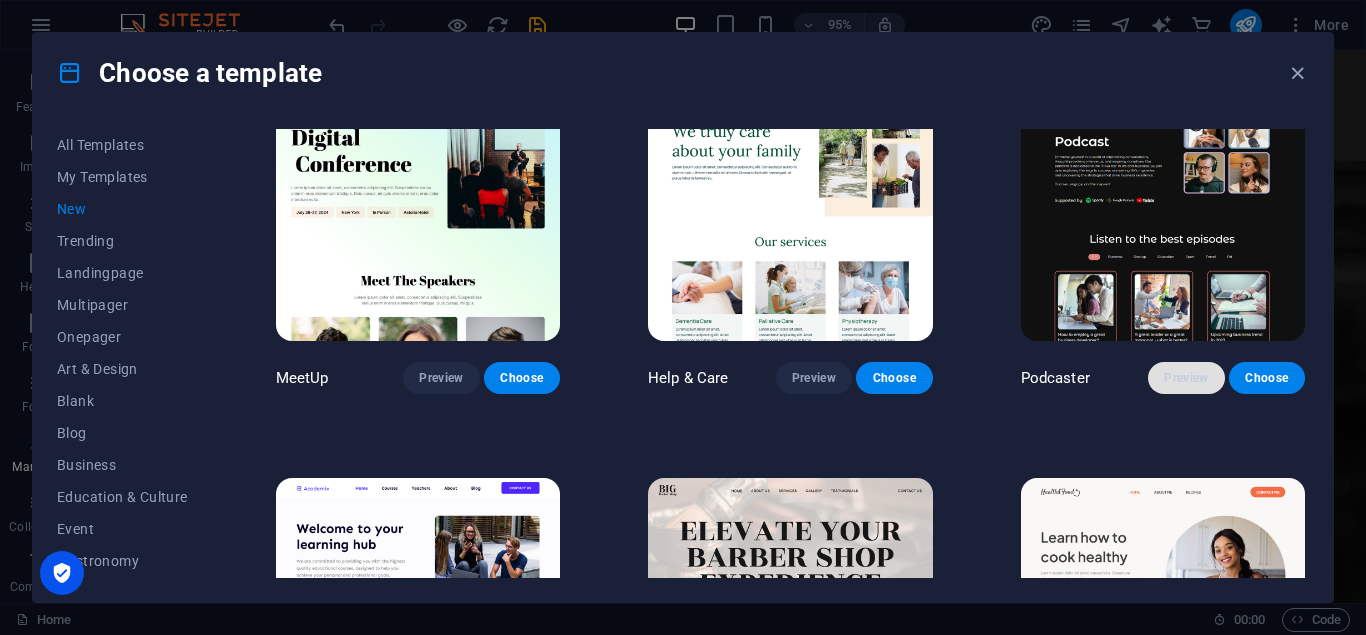 click on "Preview" at bounding box center [1186, 378] 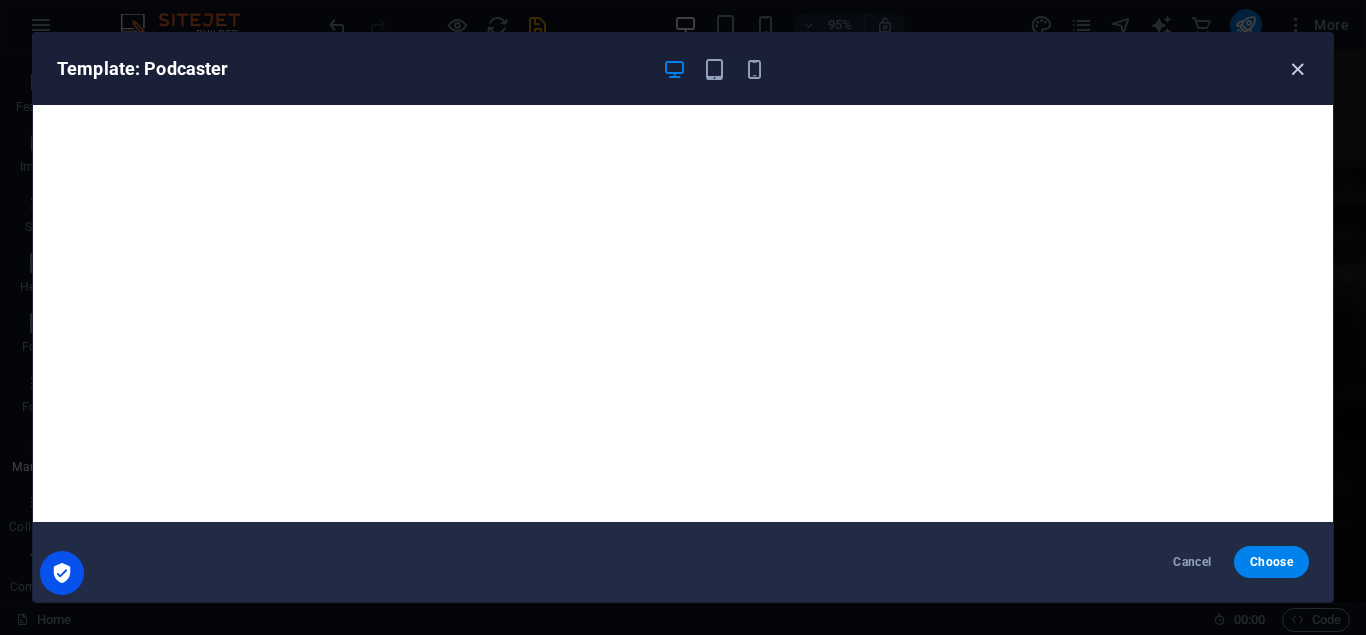 click at bounding box center [1297, 69] 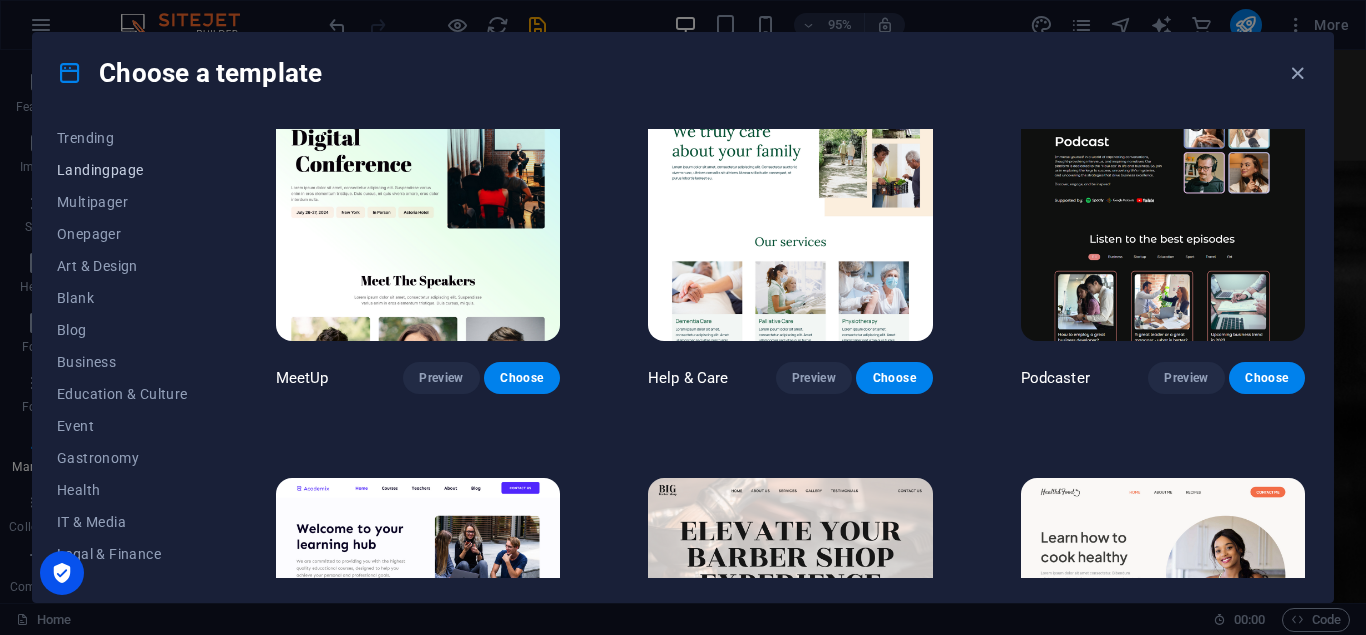 scroll, scrollTop: 0, scrollLeft: 0, axis: both 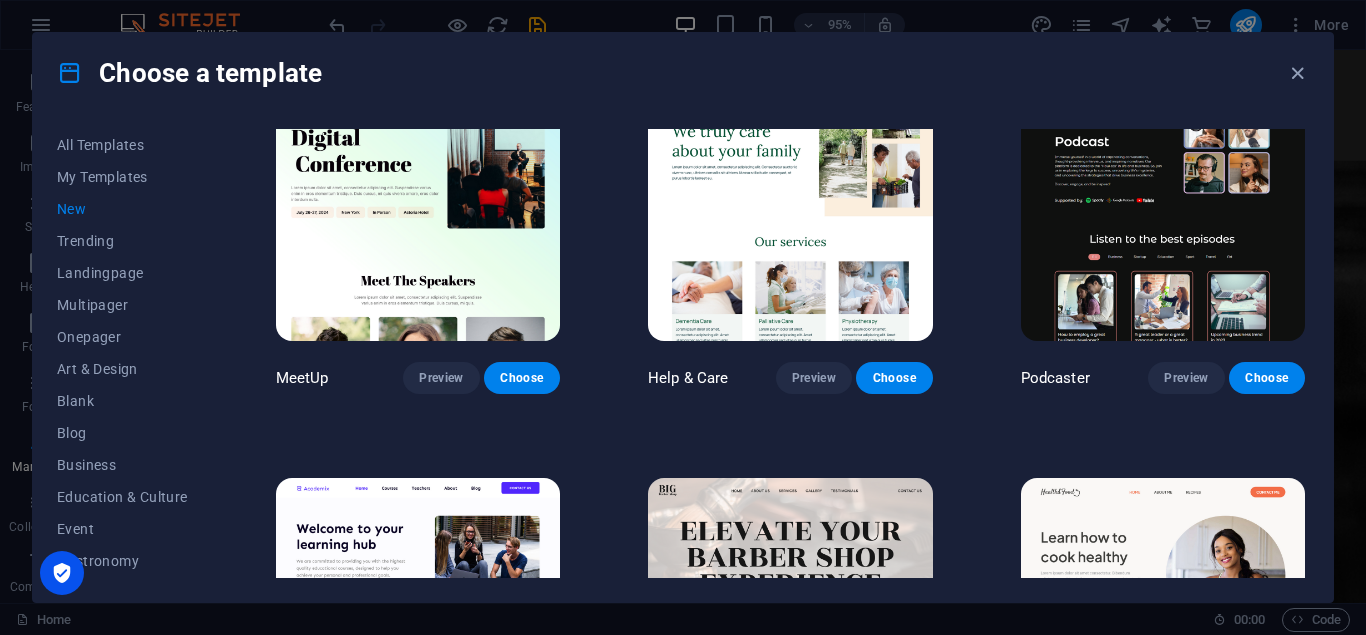 click on "Choose a template" at bounding box center [683, 73] 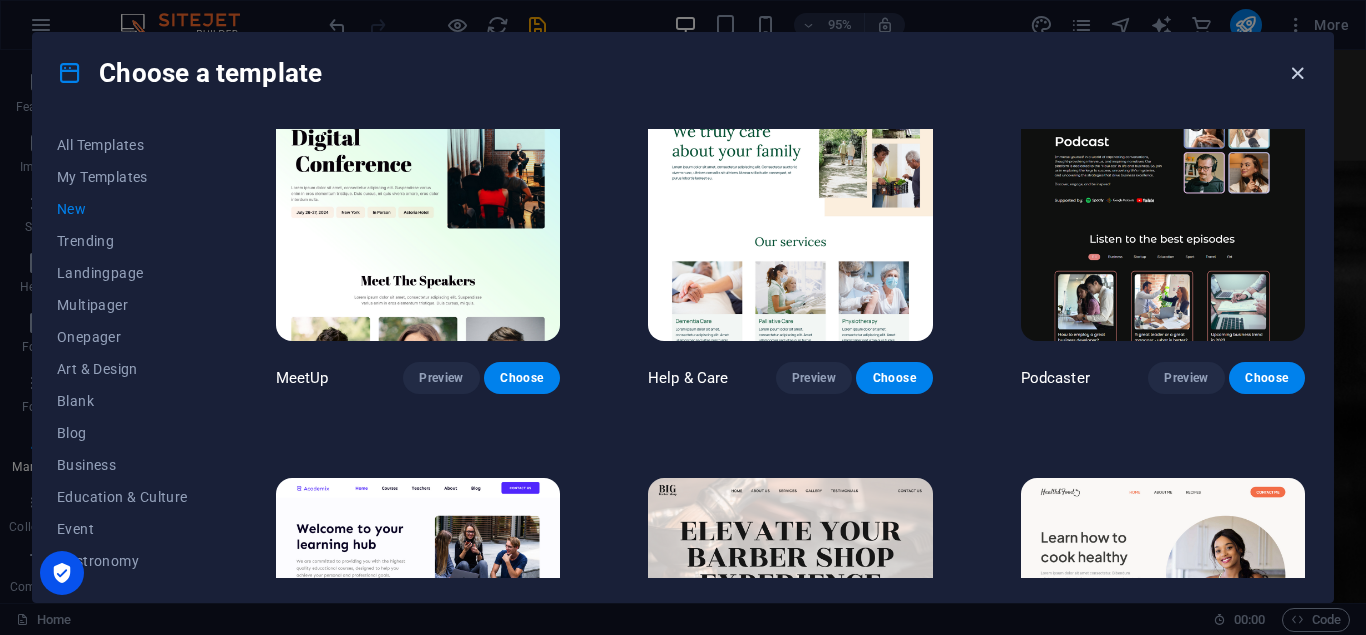 click at bounding box center (1297, 73) 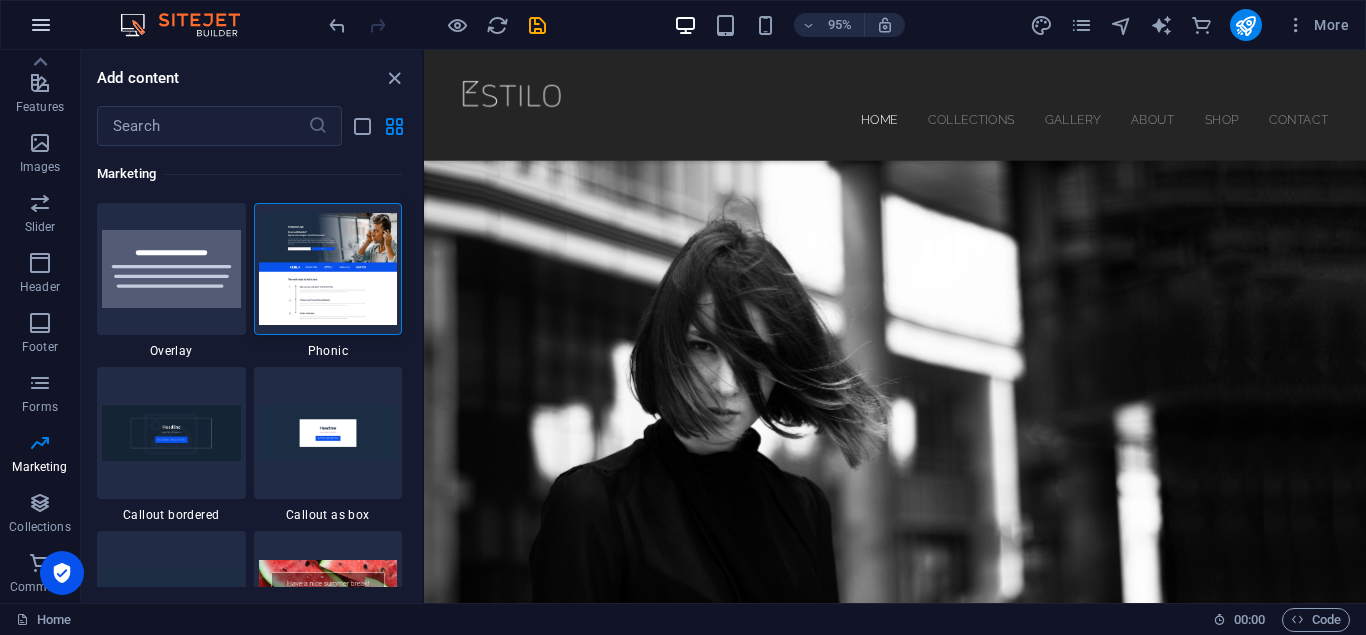 click at bounding box center (41, 25) 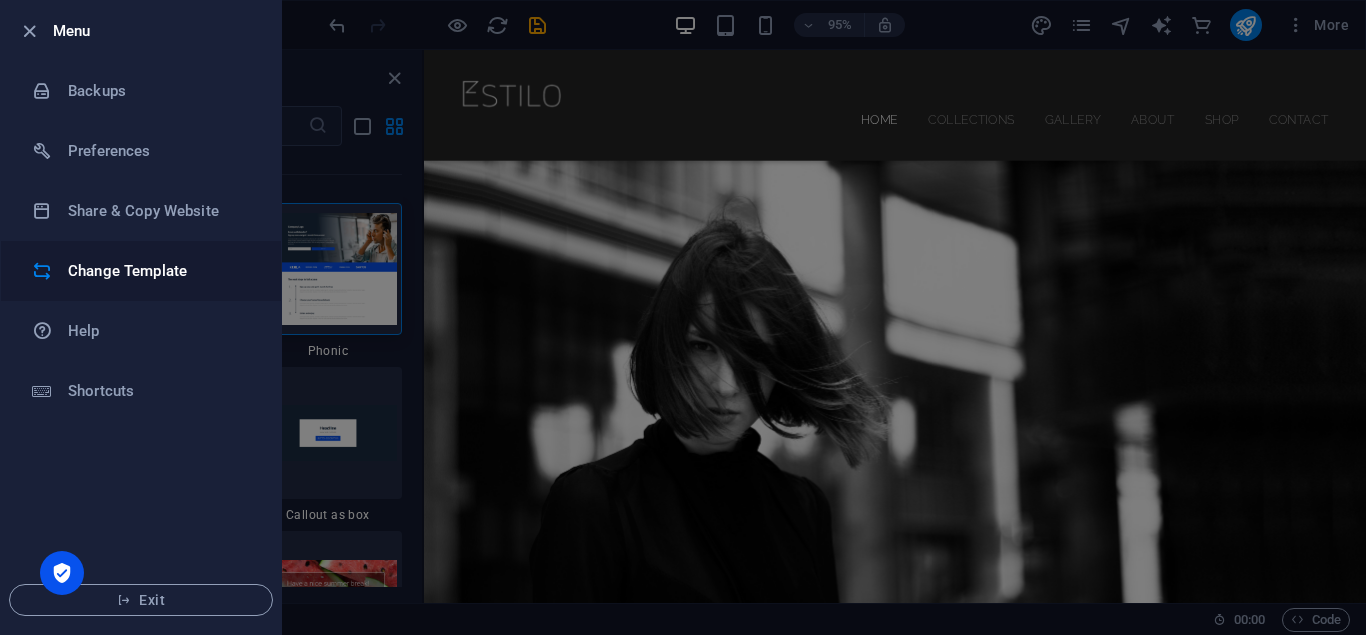 click on "Change Template" at bounding box center [160, 271] 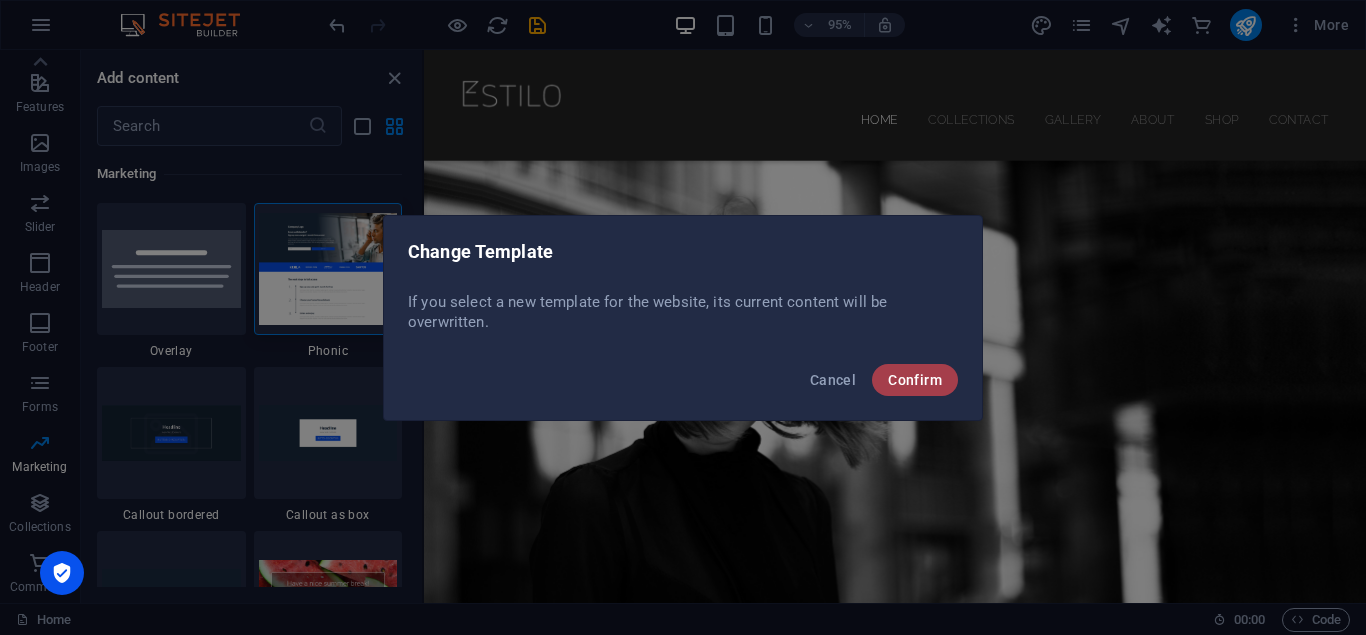 click on "Confirm" at bounding box center [915, 380] 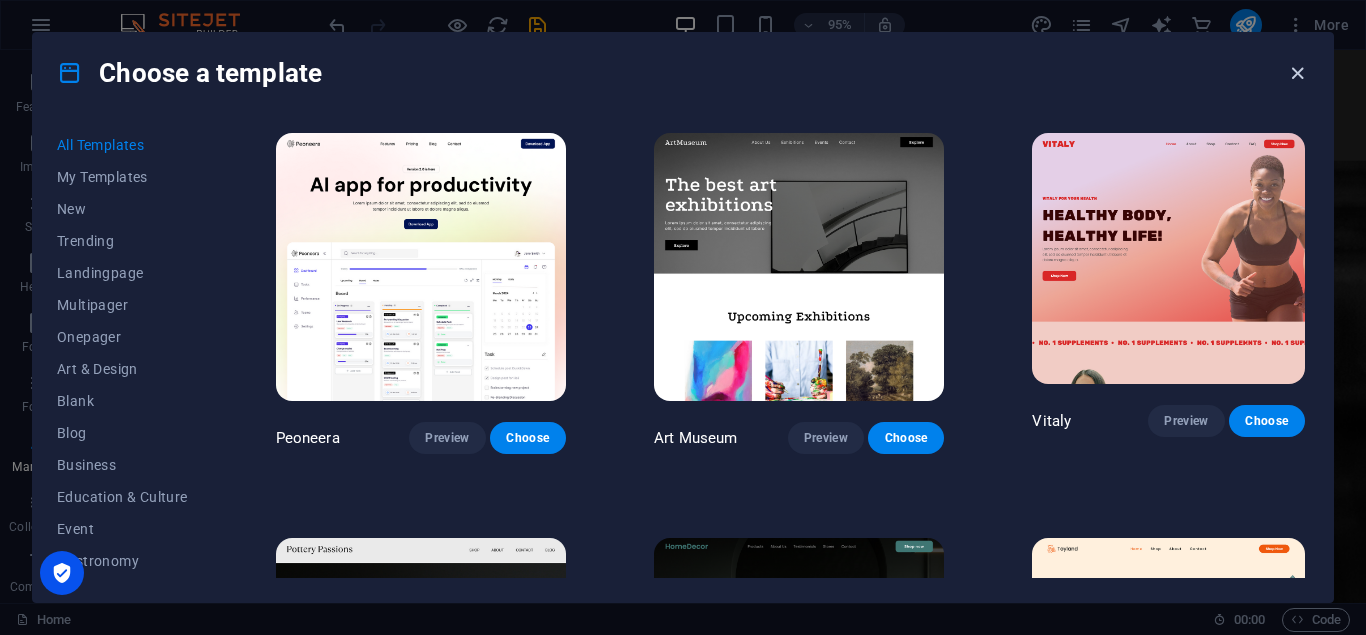 drag, startPoint x: 1301, startPoint y: 71, endPoint x: 893, endPoint y: 38, distance: 409.3324 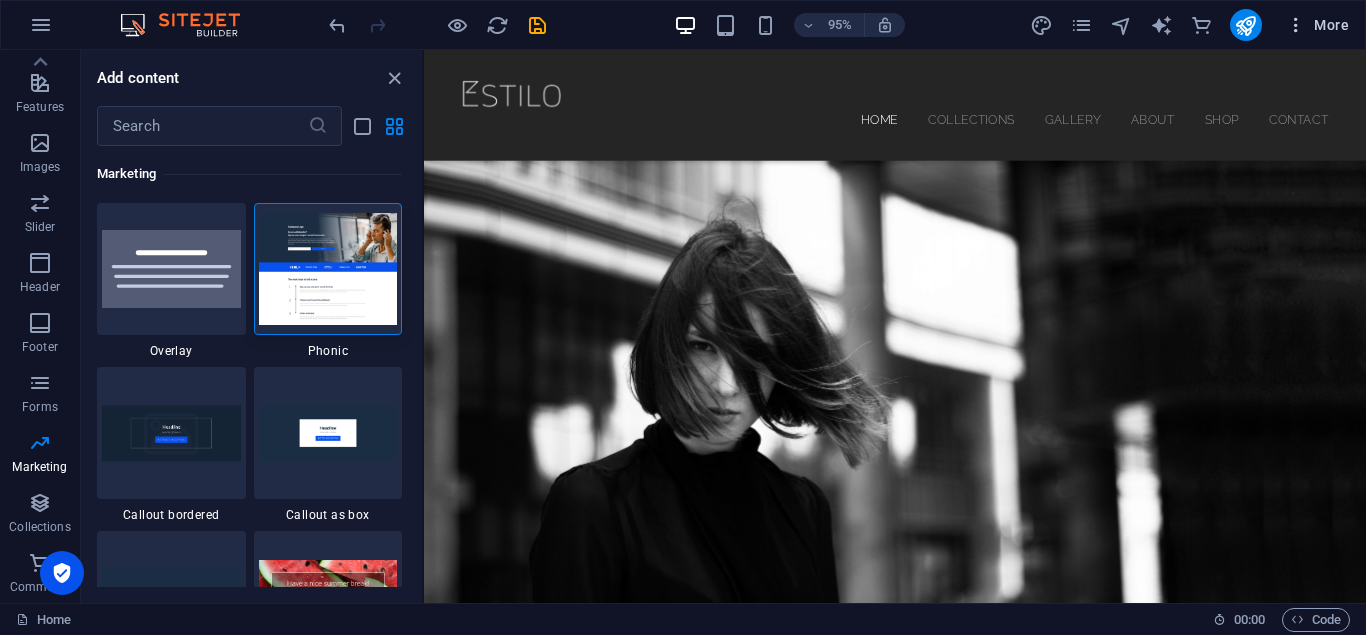 click on "More" at bounding box center [1317, 25] 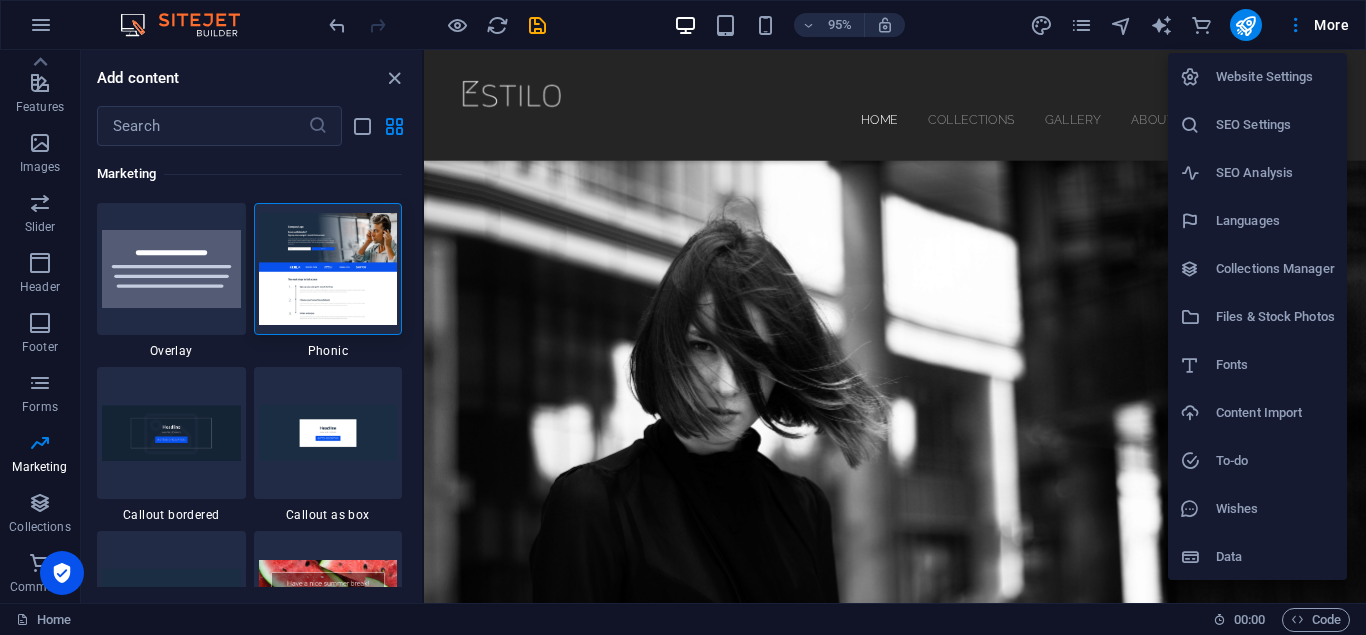 click on "Files & Stock Photos" at bounding box center (1275, 317) 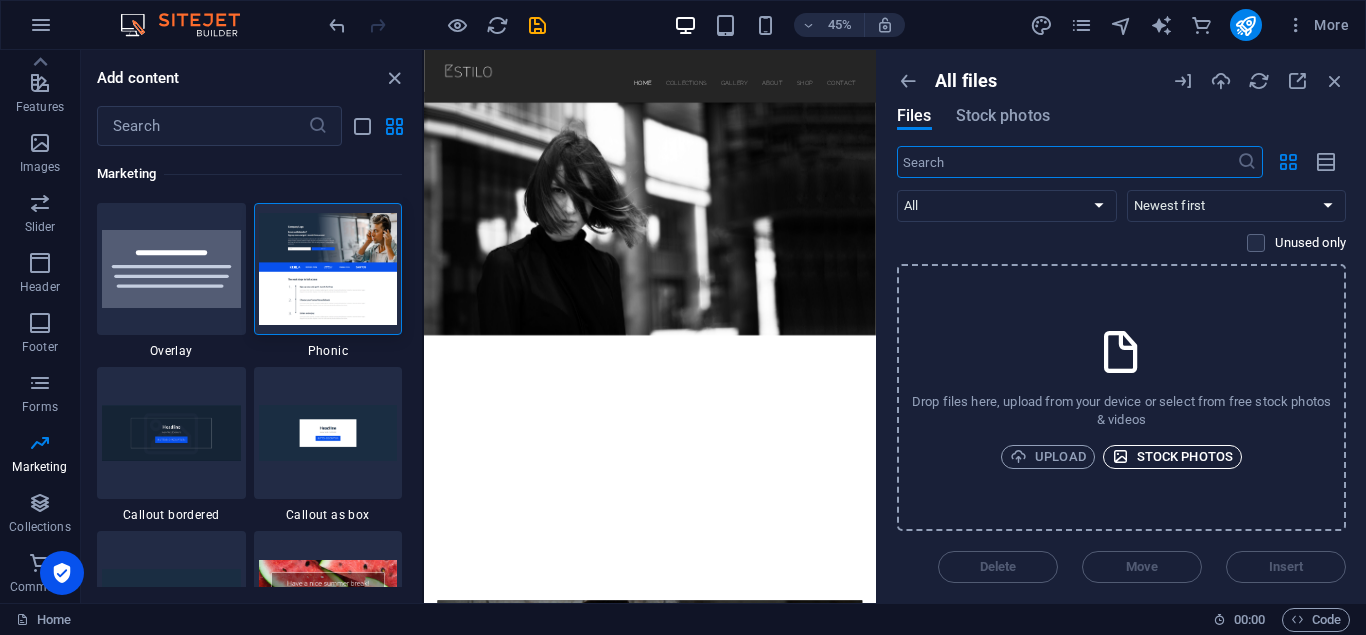 click on "Stock photos" at bounding box center (1172, 457) 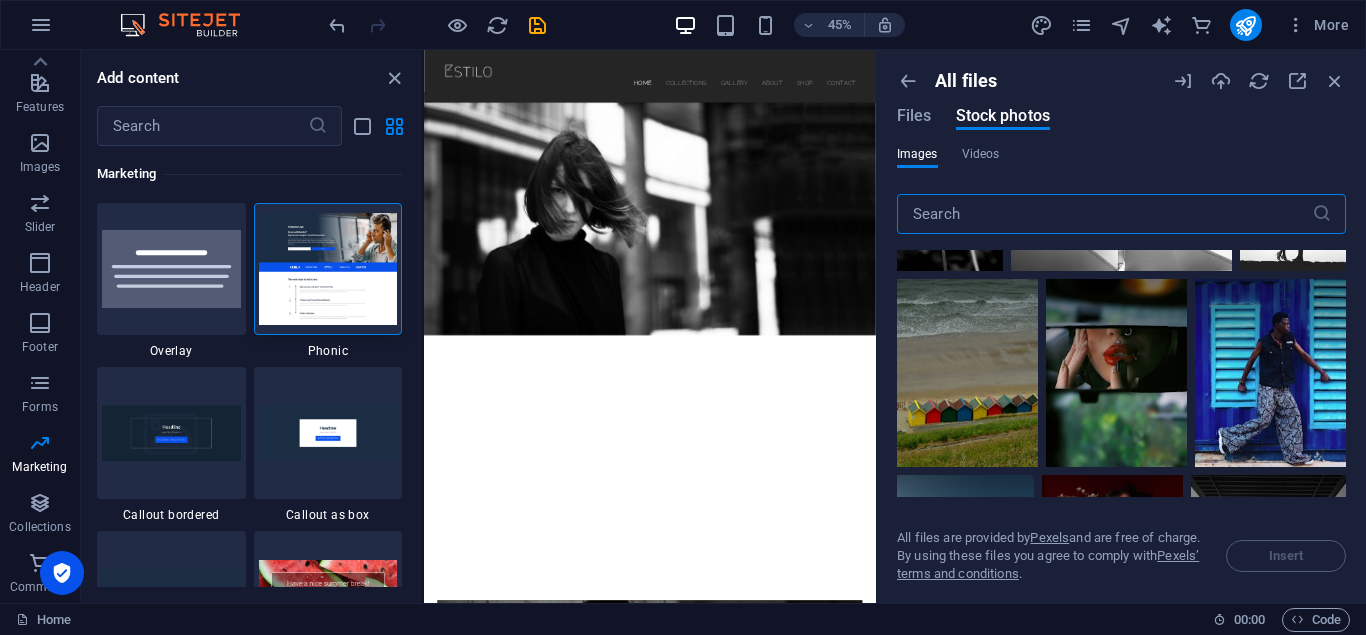 scroll, scrollTop: 450, scrollLeft: 0, axis: vertical 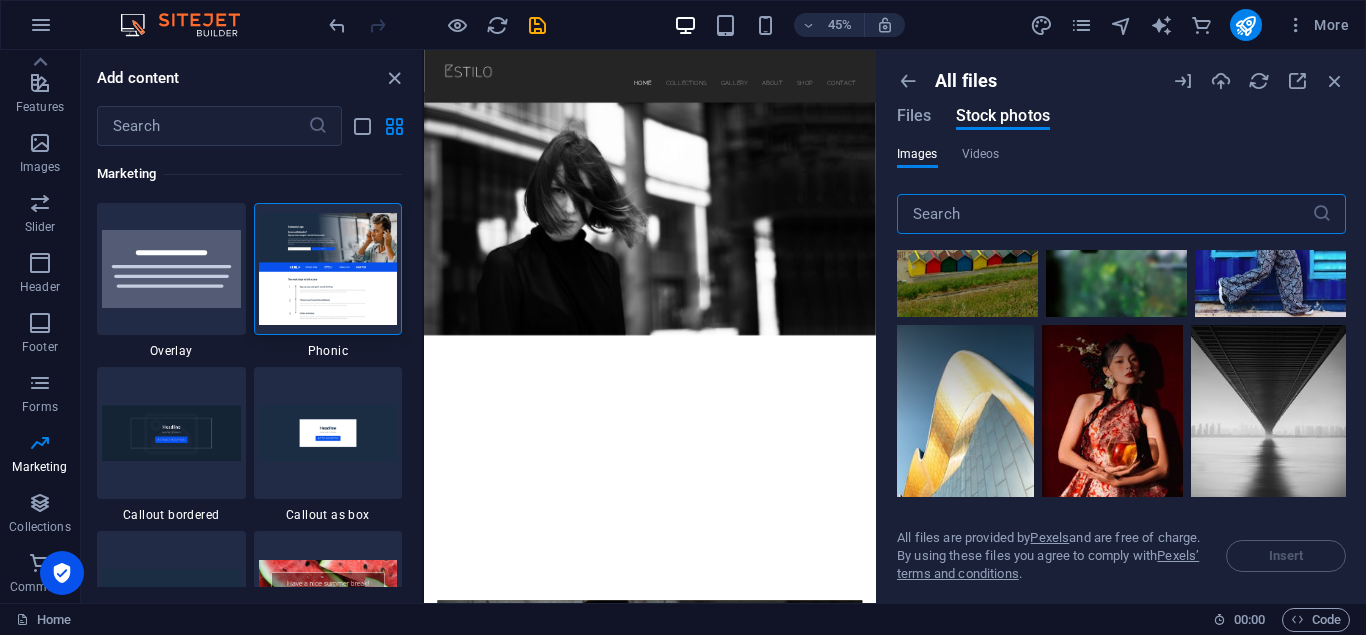 click at bounding box center (1104, 214) 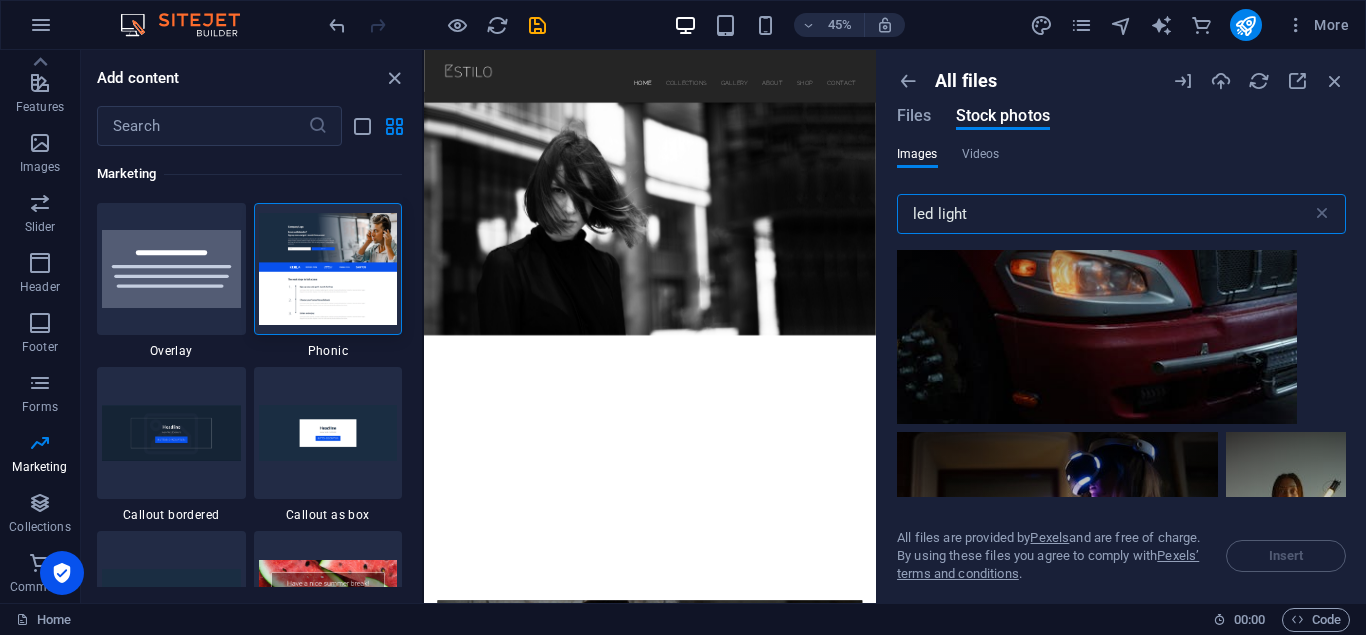 scroll, scrollTop: 8700, scrollLeft: 0, axis: vertical 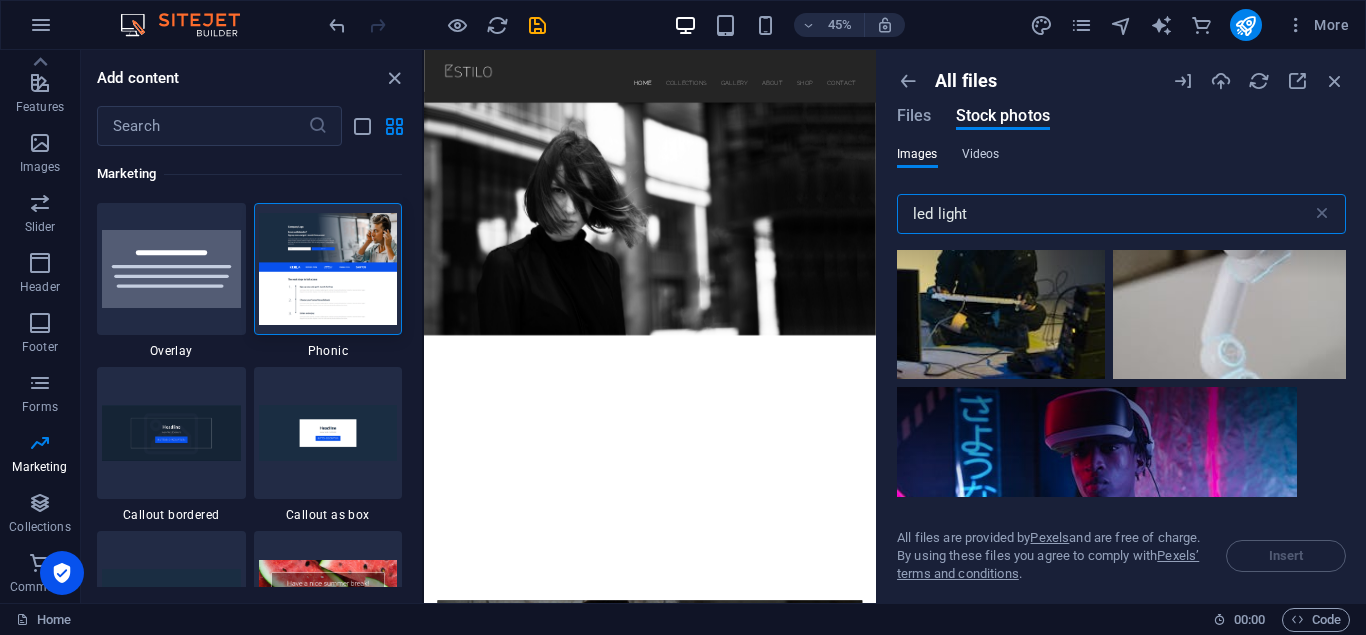 type on "led light" 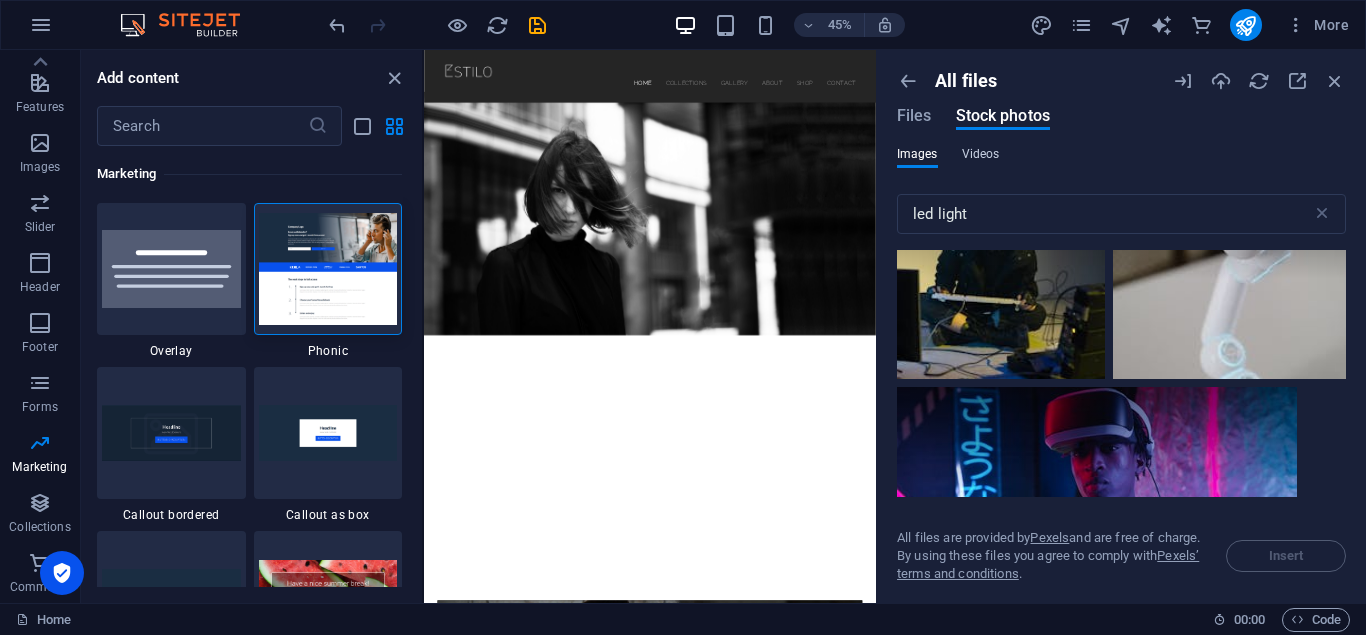click on "Videos" at bounding box center [981, 154] 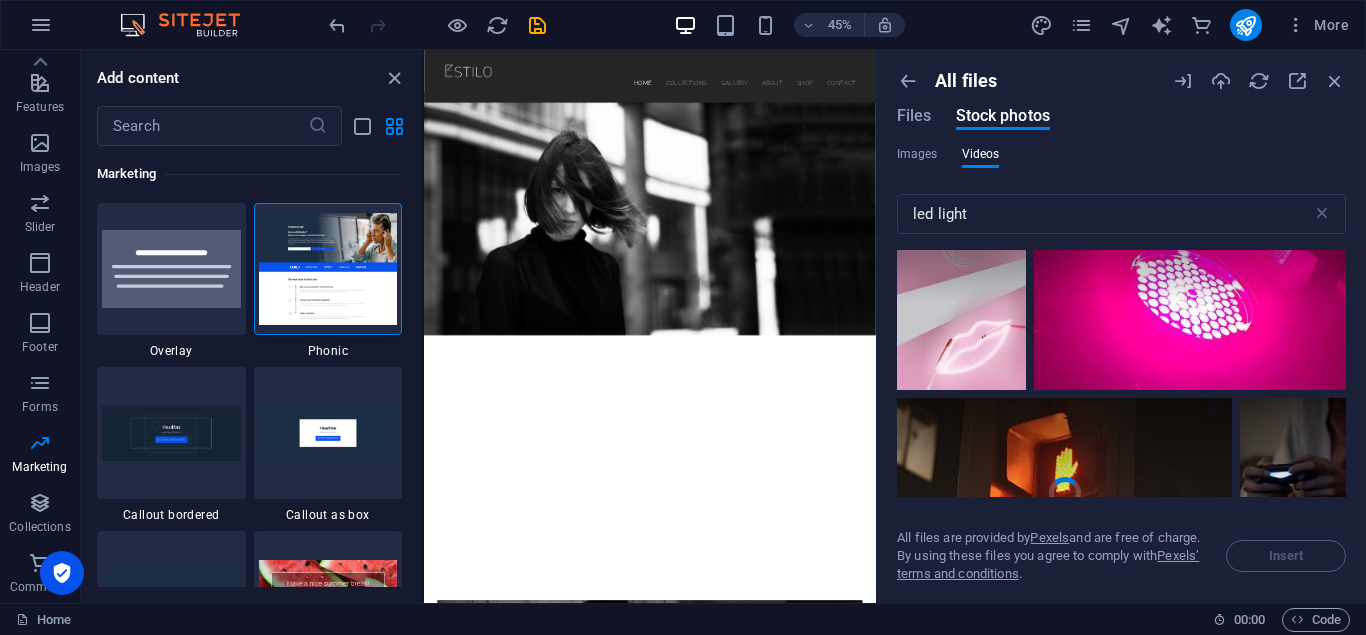 scroll, scrollTop: 1800, scrollLeft: 0, axis: vertical 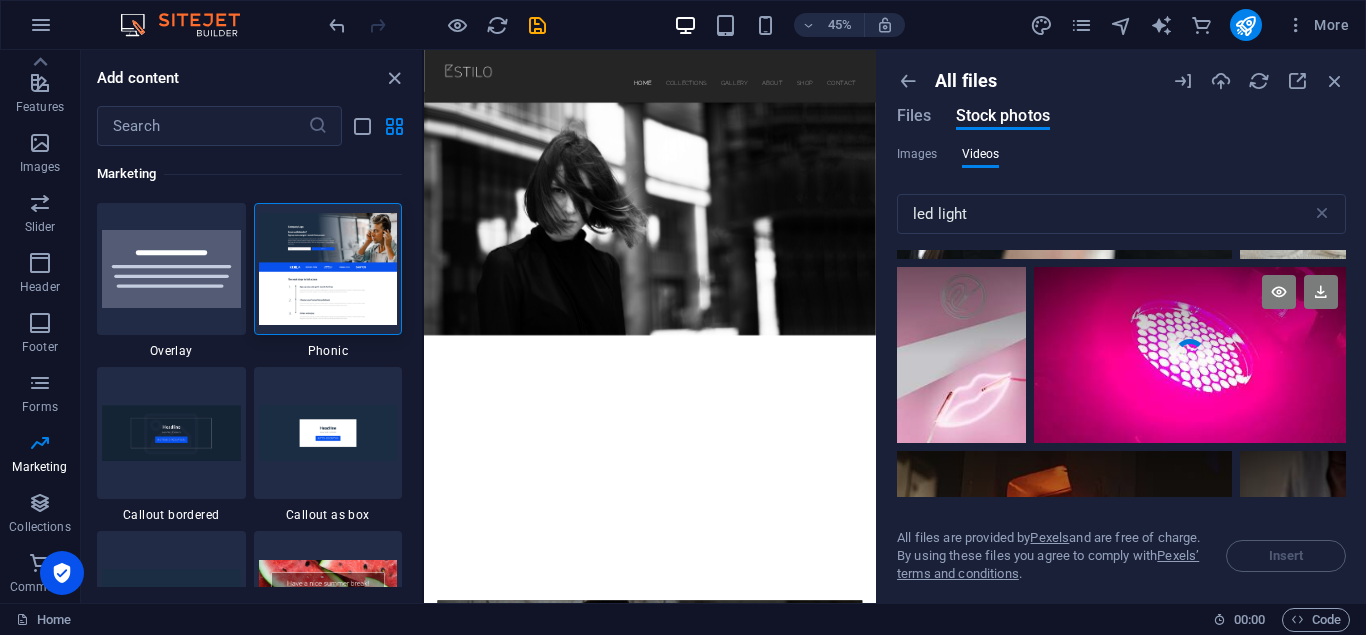 click at bounding box center (1190, 311) 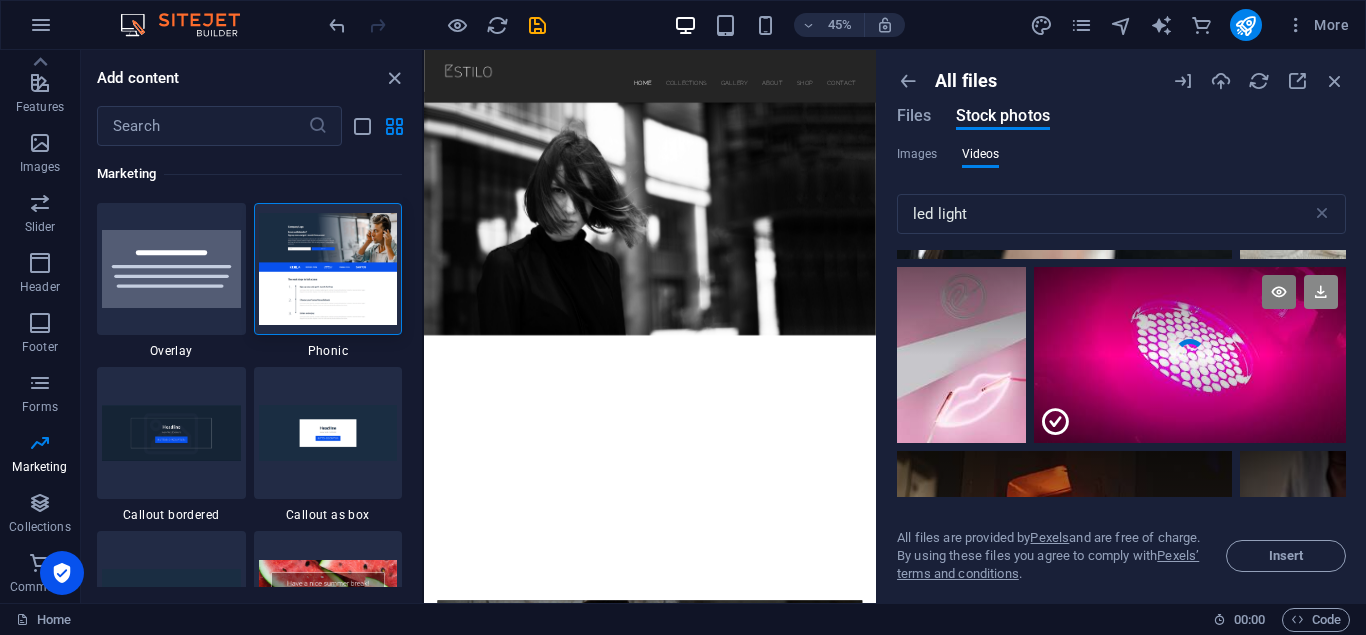 click at bounding box center (1321, 292) 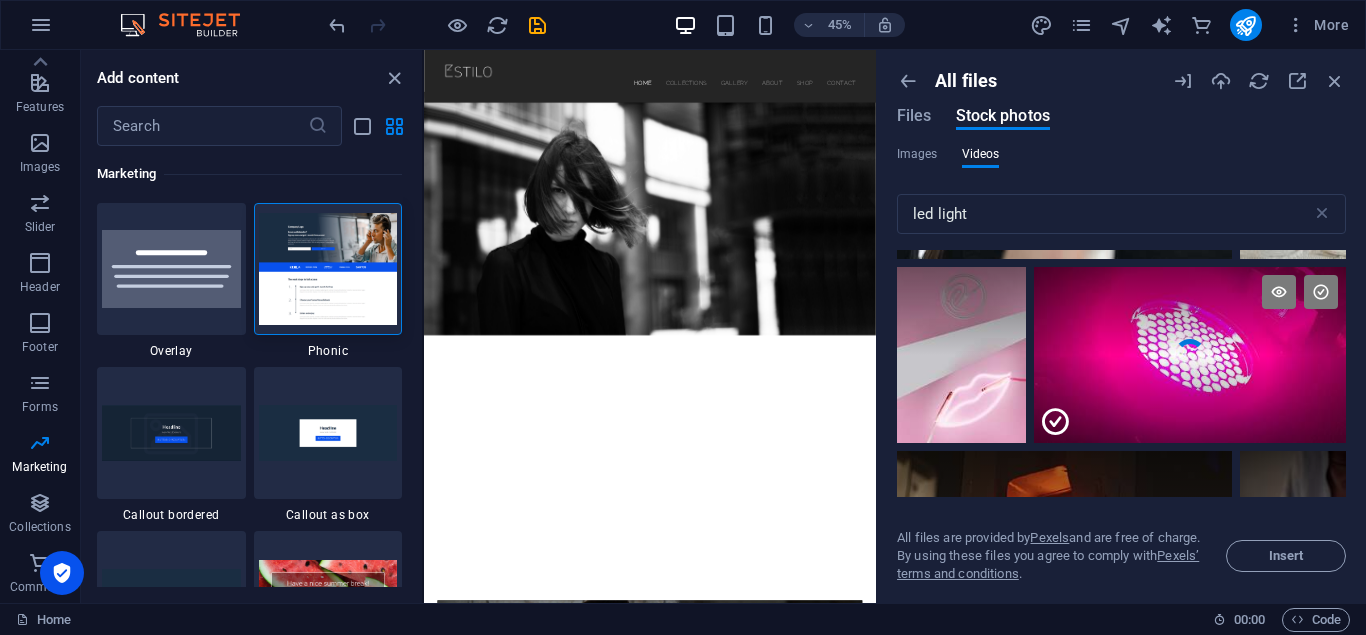 click at bounding box center (1190, 311) 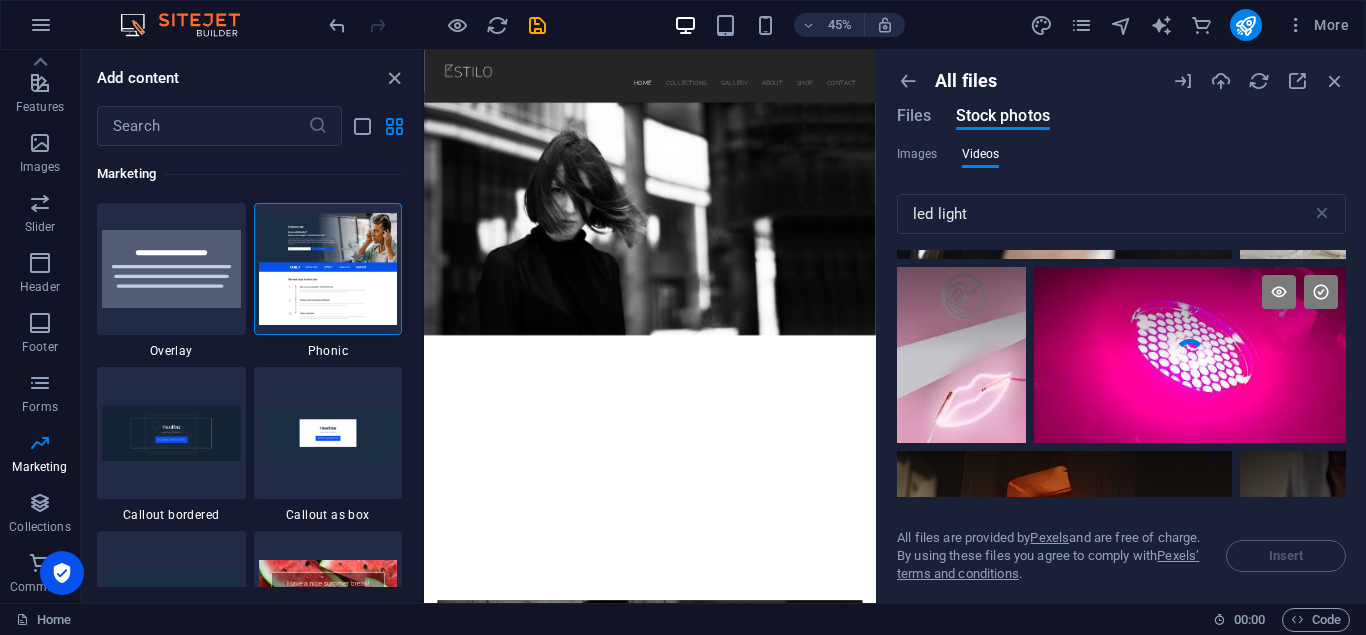click at bounding box center [1190, 311] 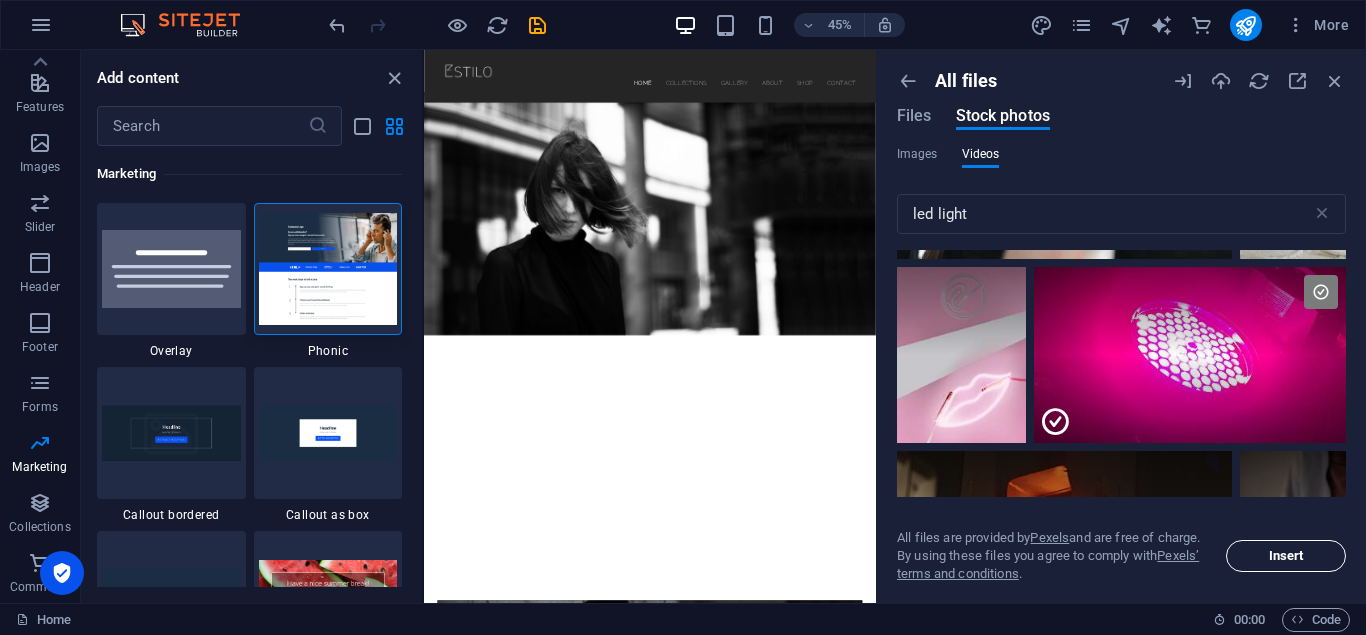click on "Insert" at bounding box center (1286, 556) 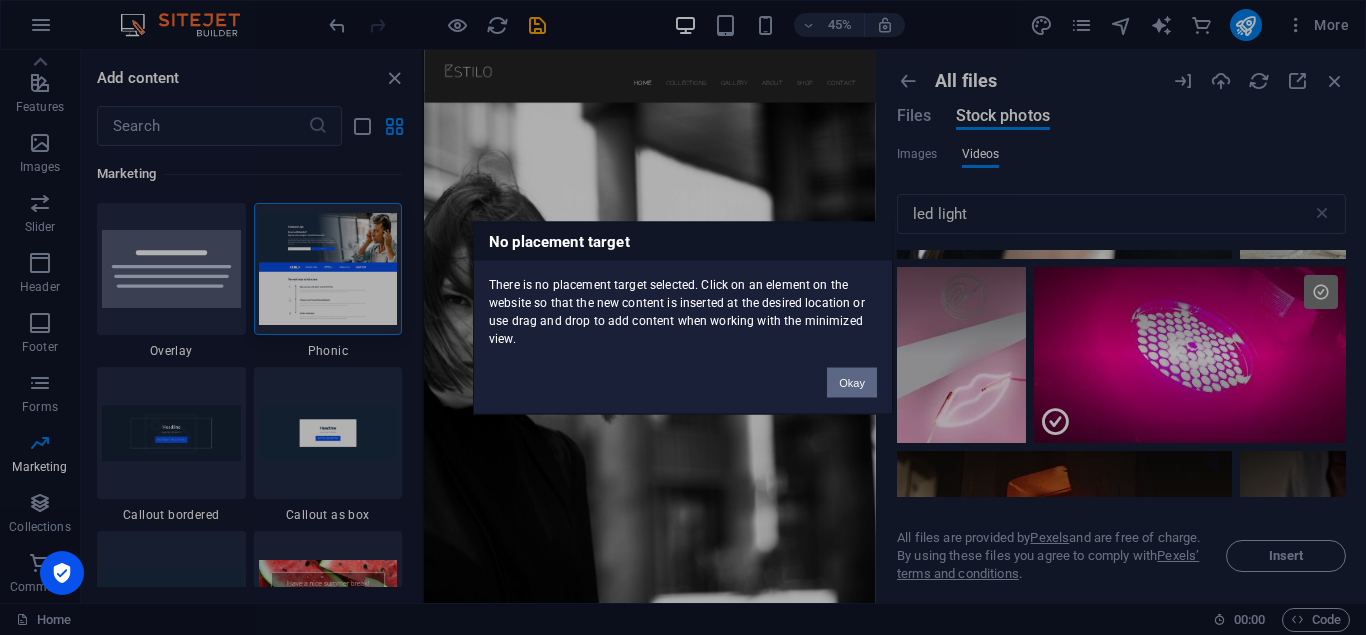drag, startPoint x: 834, startPoint y: 382, endPoint x: 927, endPoint y: 731, distance: 361.17862 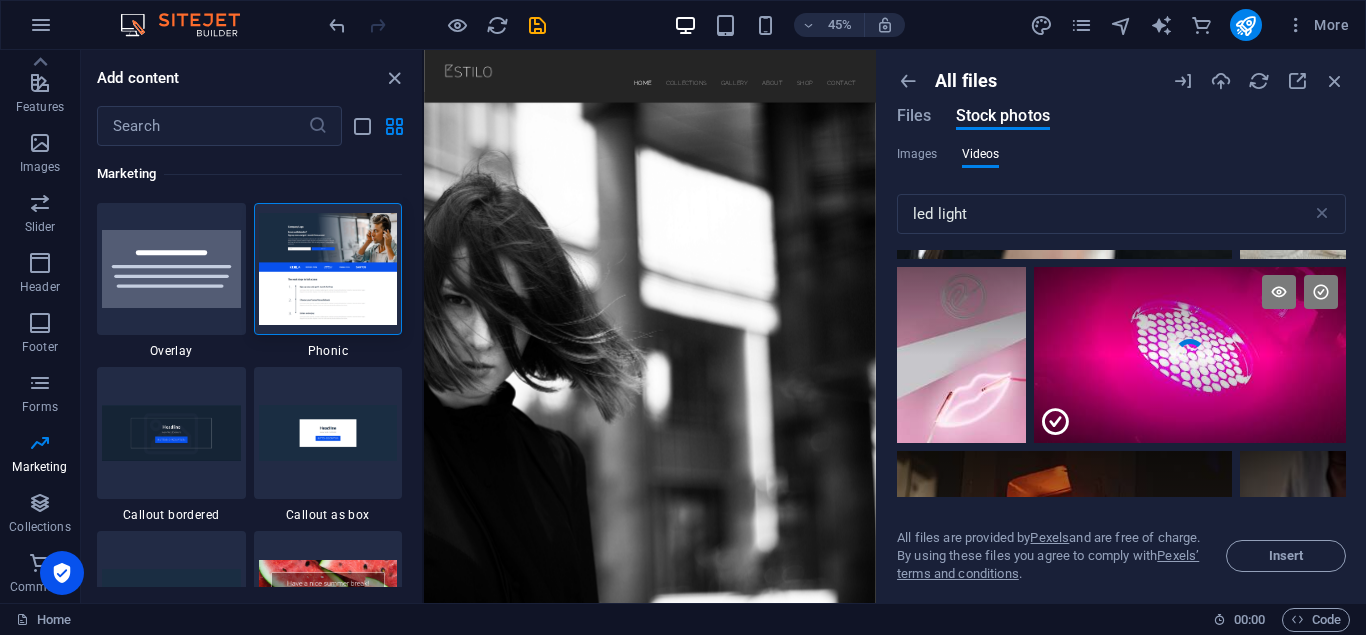 click at bounding box center (1190, 311) 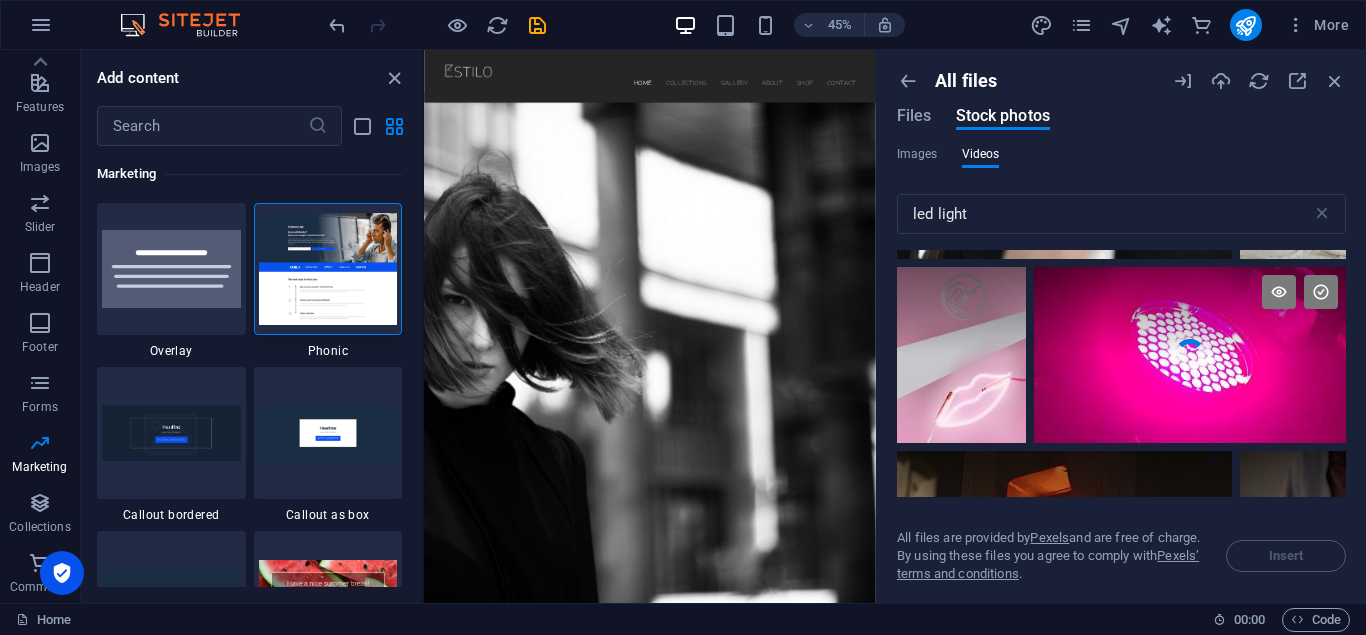 click at bounding box center (1190, 311) 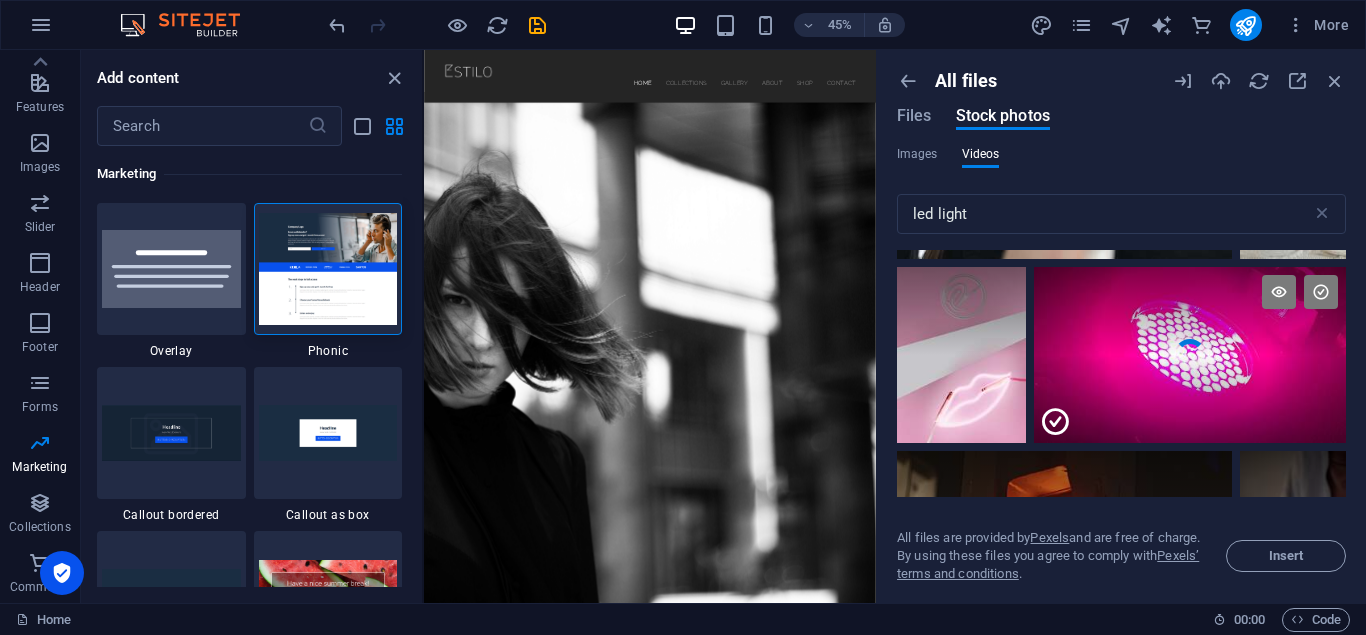 click at bounding box center [1190, 399] 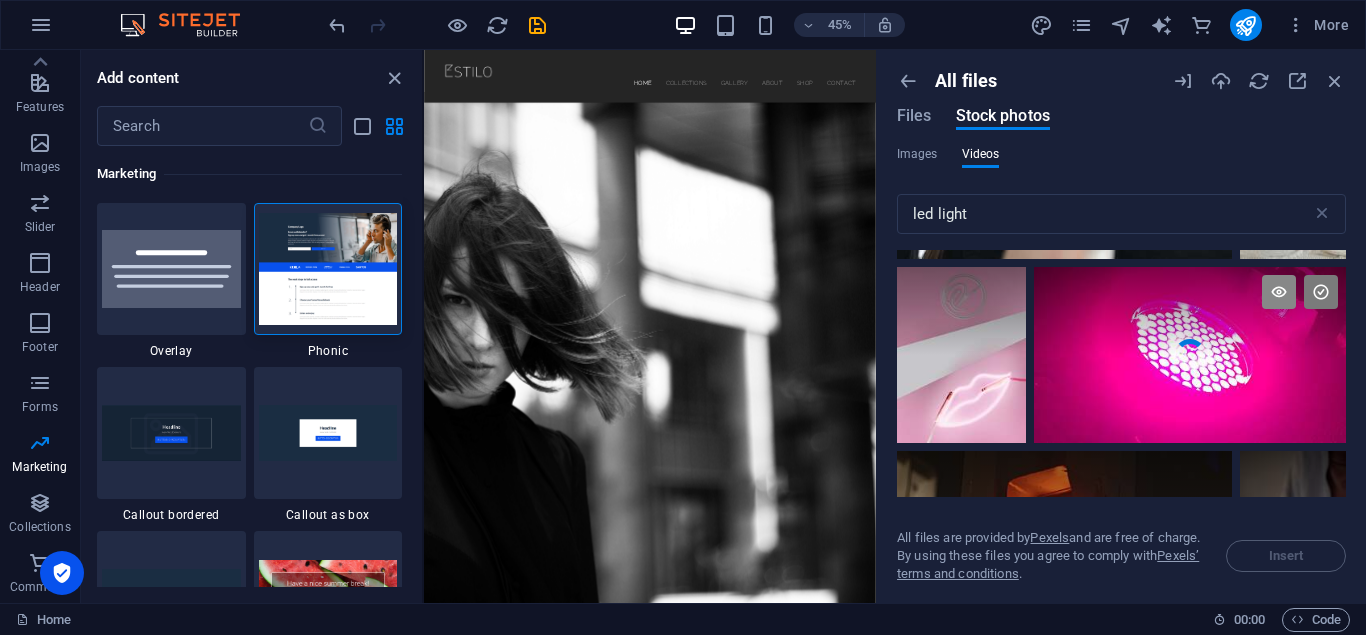 click at bounding box center [1279, 292] 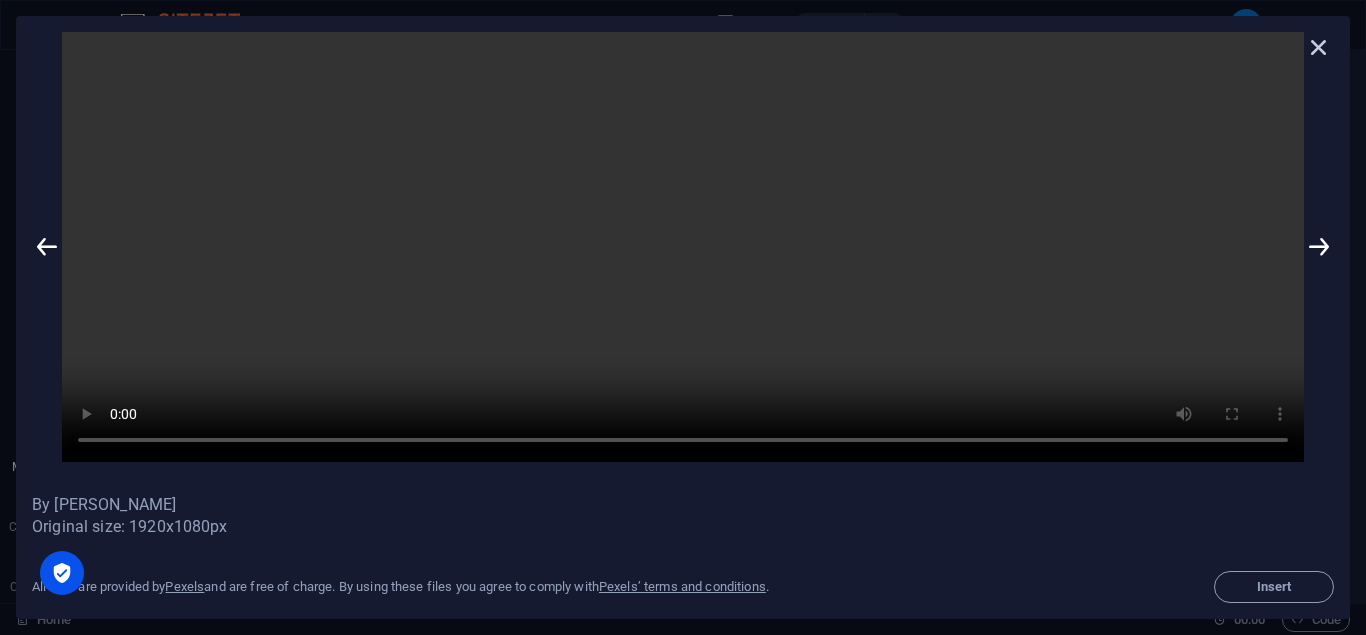 click at bounding box center (1319, 47) 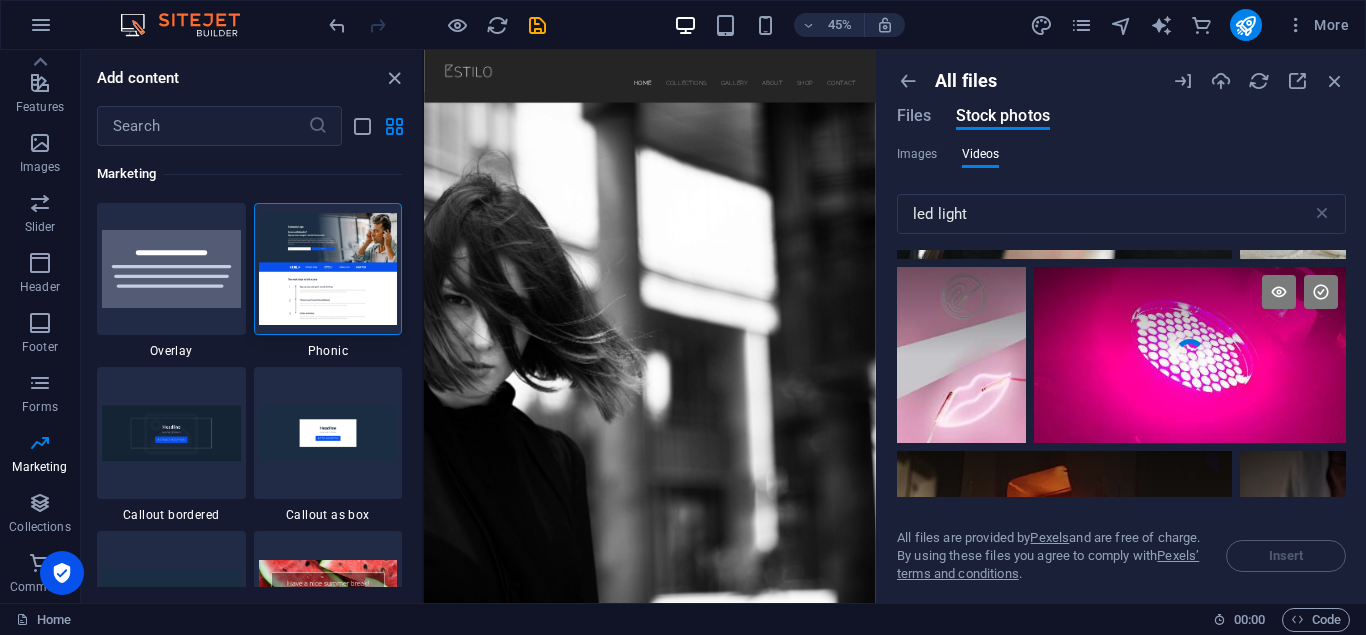 click on "Your browser does not support the video tag." at bounding box center [1190, 355] 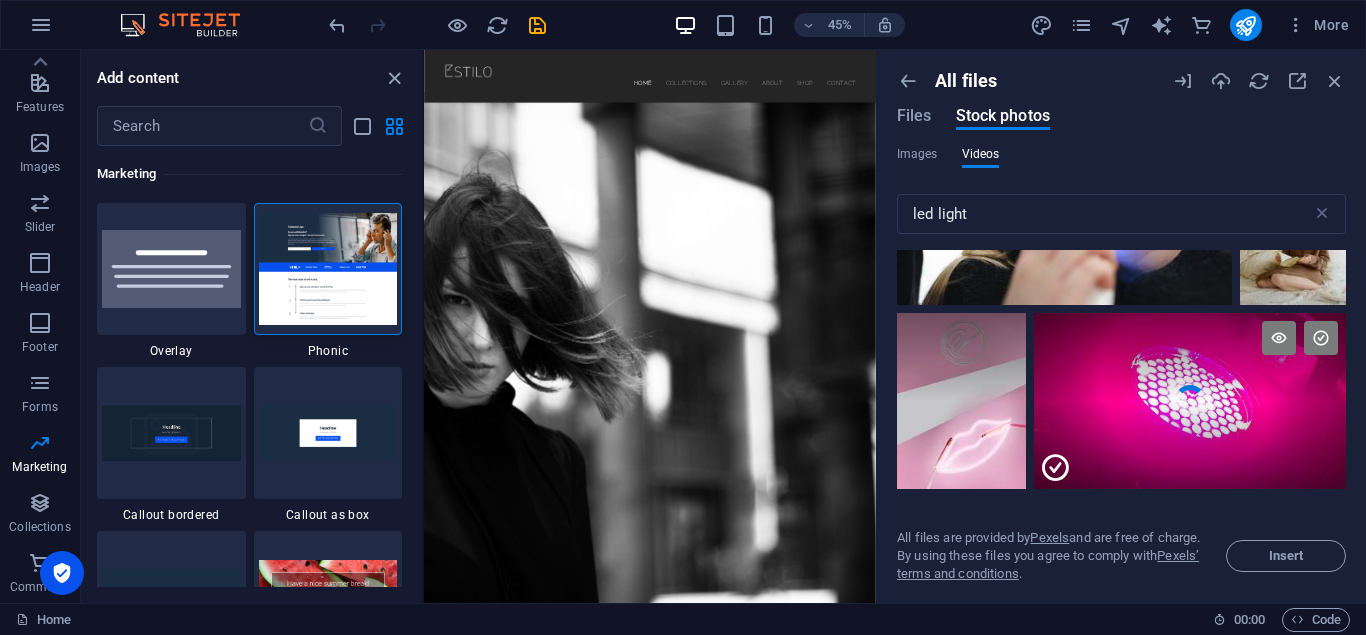 scroll, scrollTop: 1800, scrollLeft: 0, axis: vertical 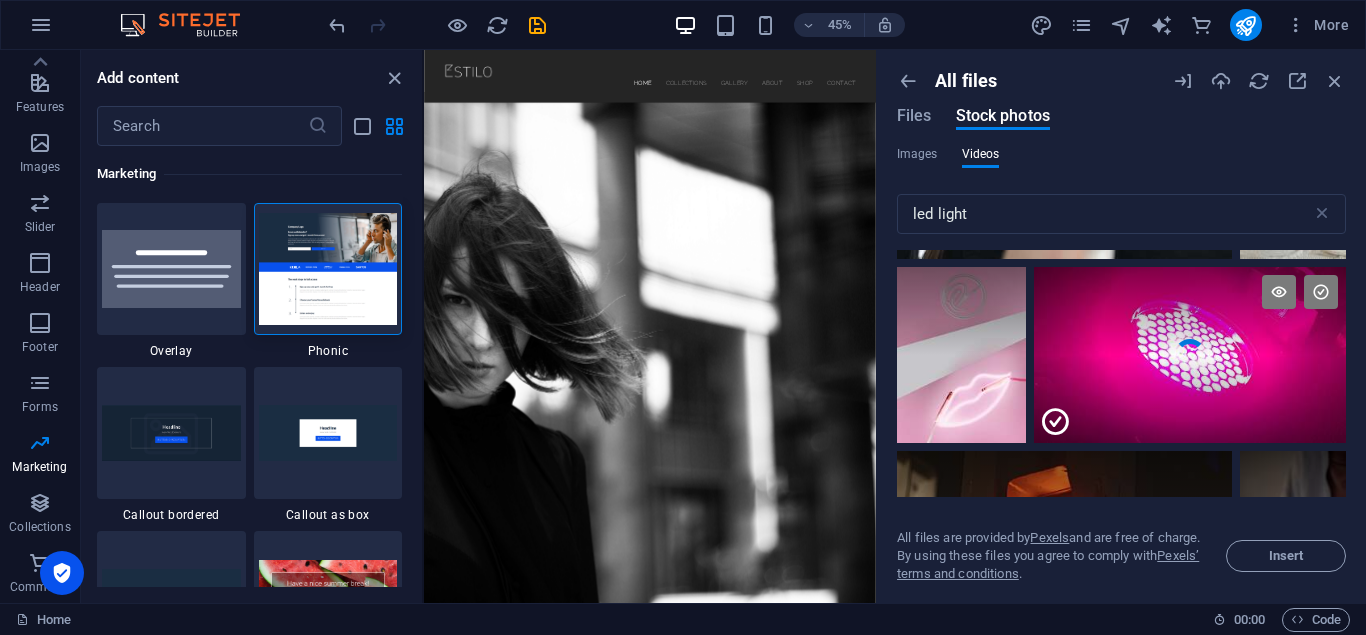 click at bounding box center [1190, 399] 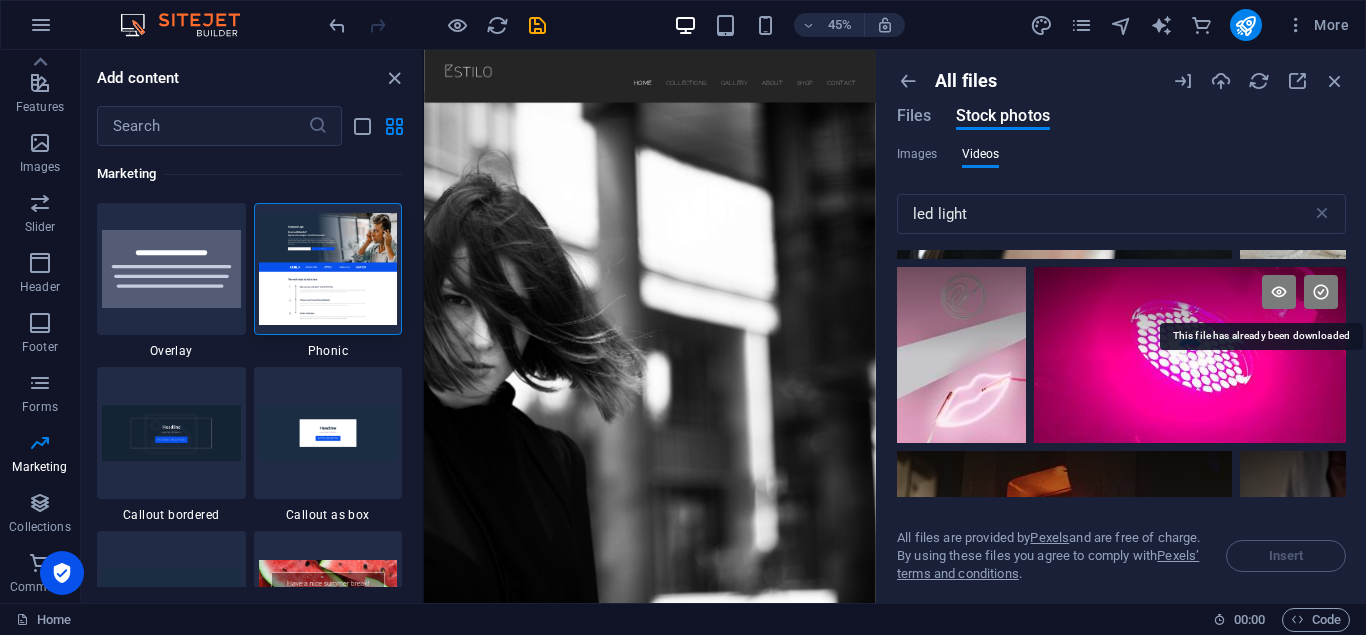 click at bounding box center [1321, 292] 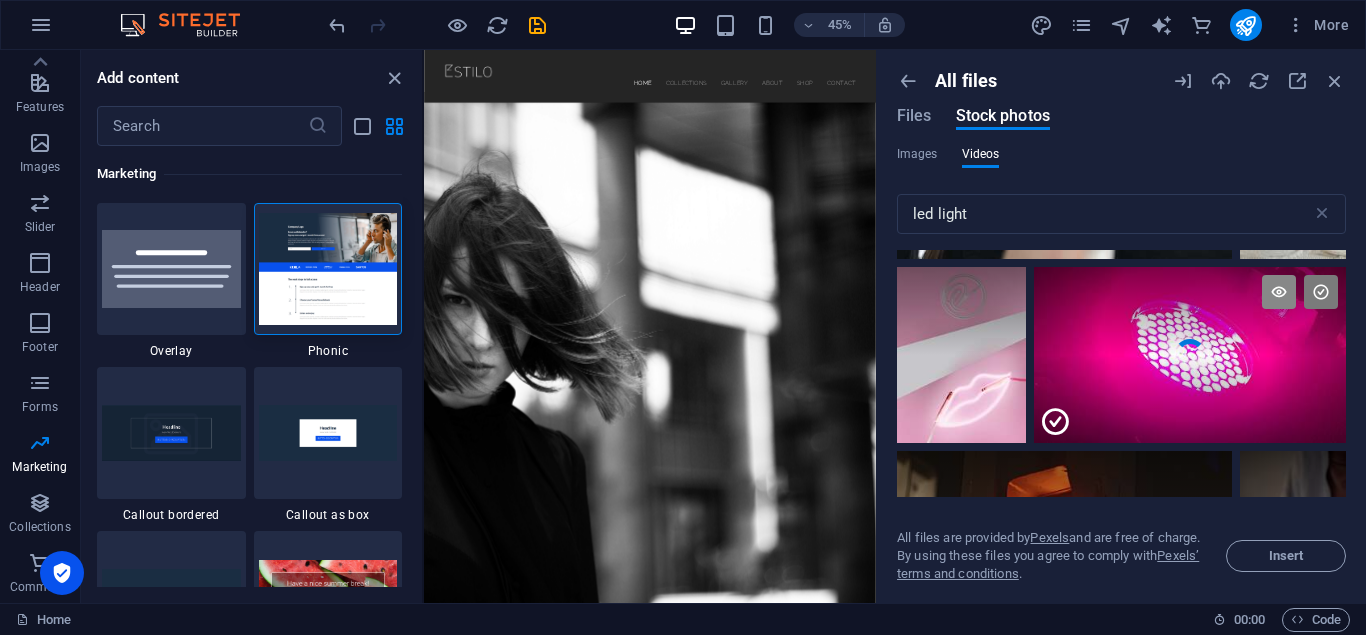 click at bounding box center (1279, 292) 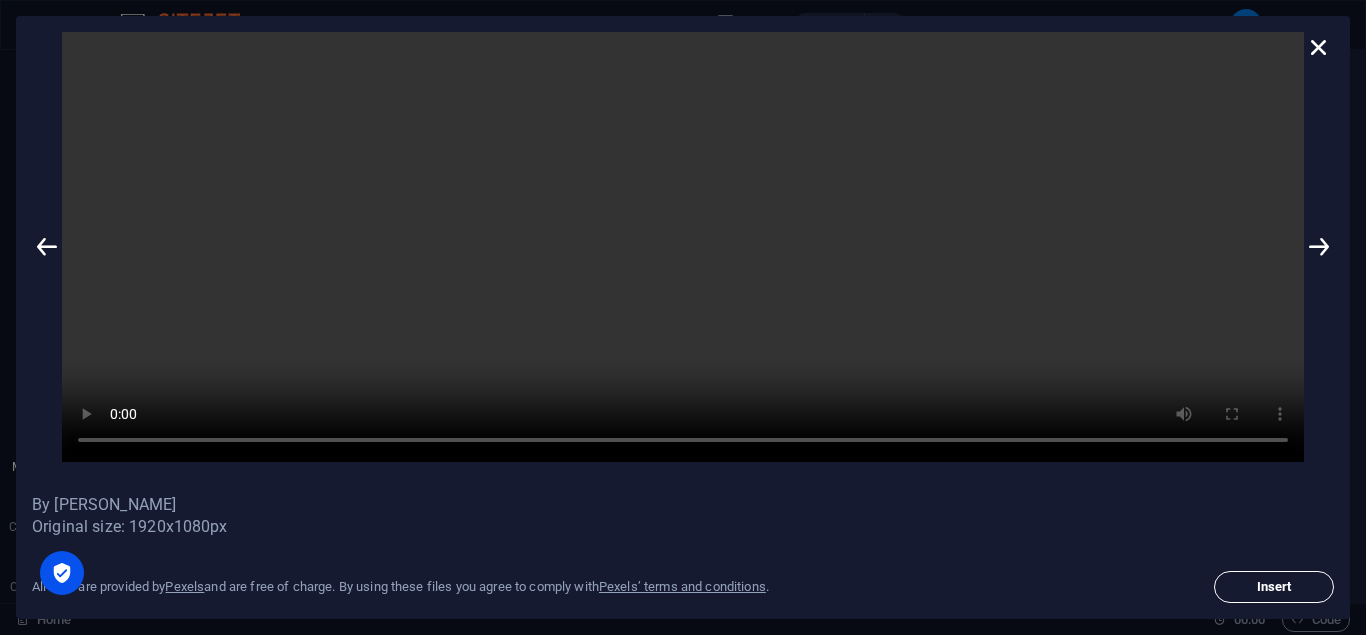 click on "Insert" at bounding box center (1274, 587) 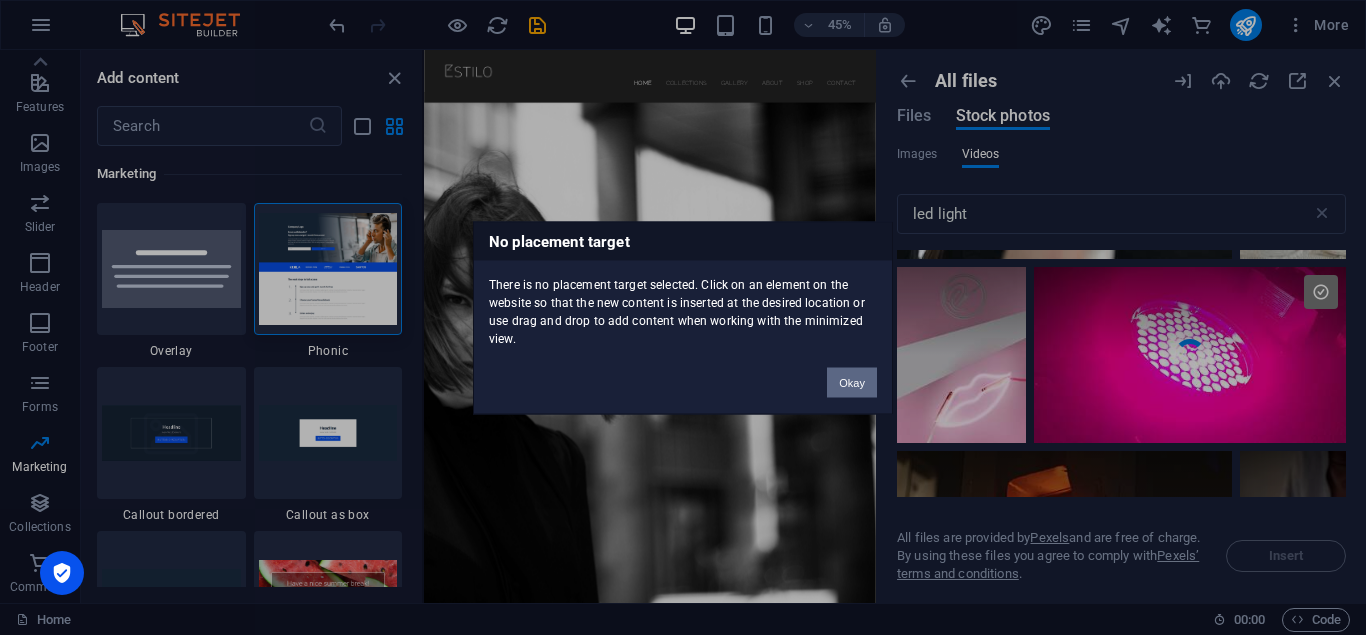 click on "Okay" at bounding box center (852, 382) 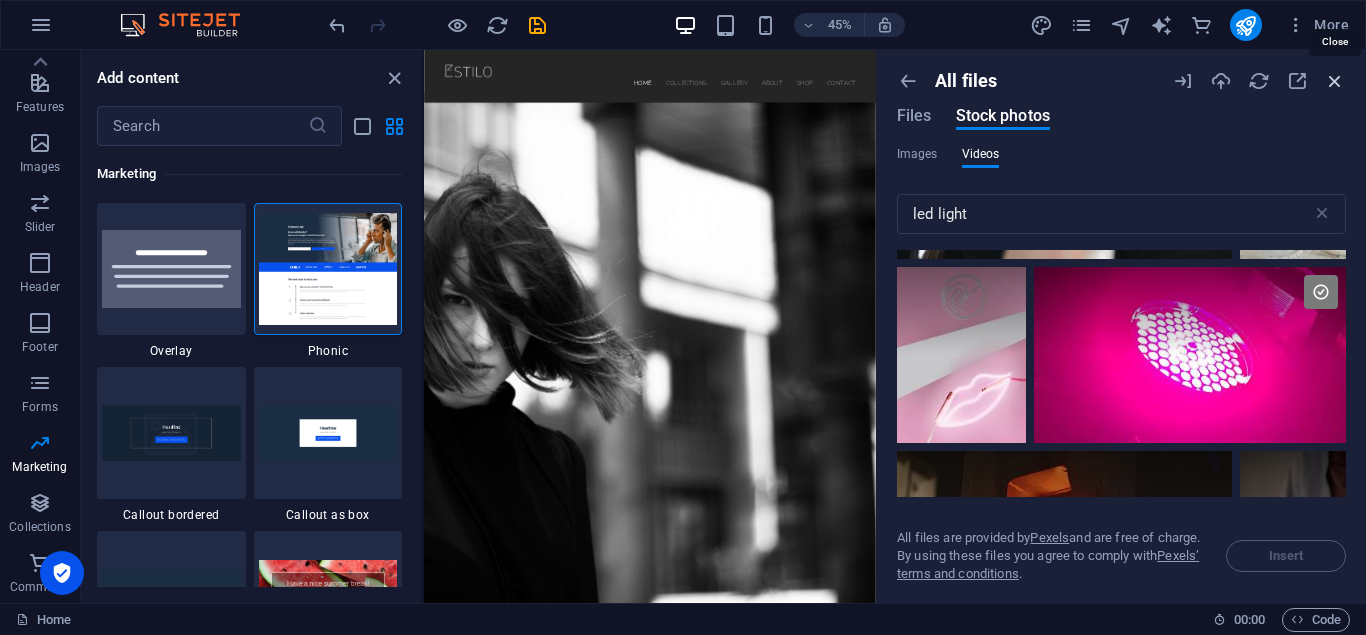 click at bounding box center [1335, 81] 